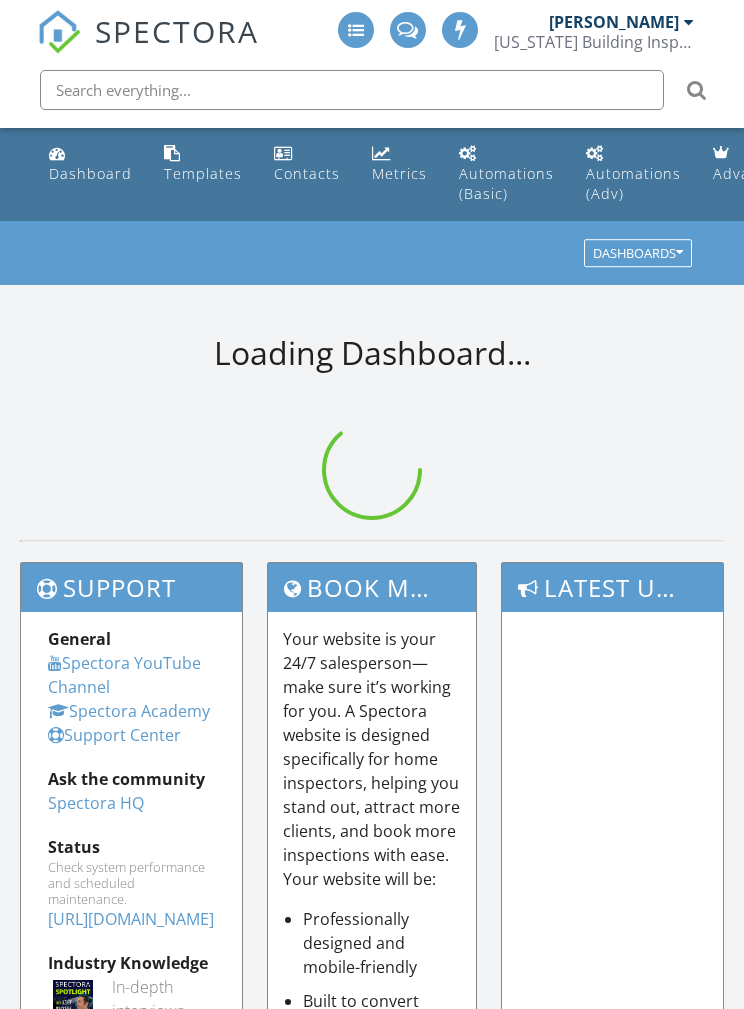 scroll, scrollTop: 0, scrollLeft: 0, axis: both 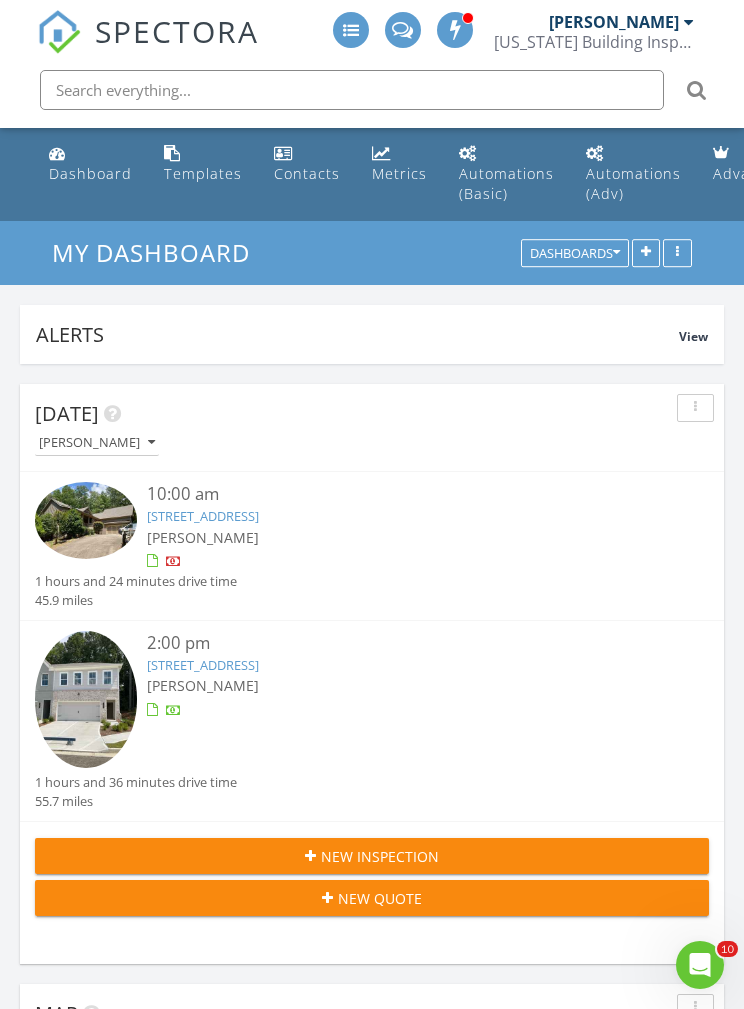 click on "685 Sunstone Lane 1205, Lawrenceville, GA 30043" at bounding box center (203, 665) 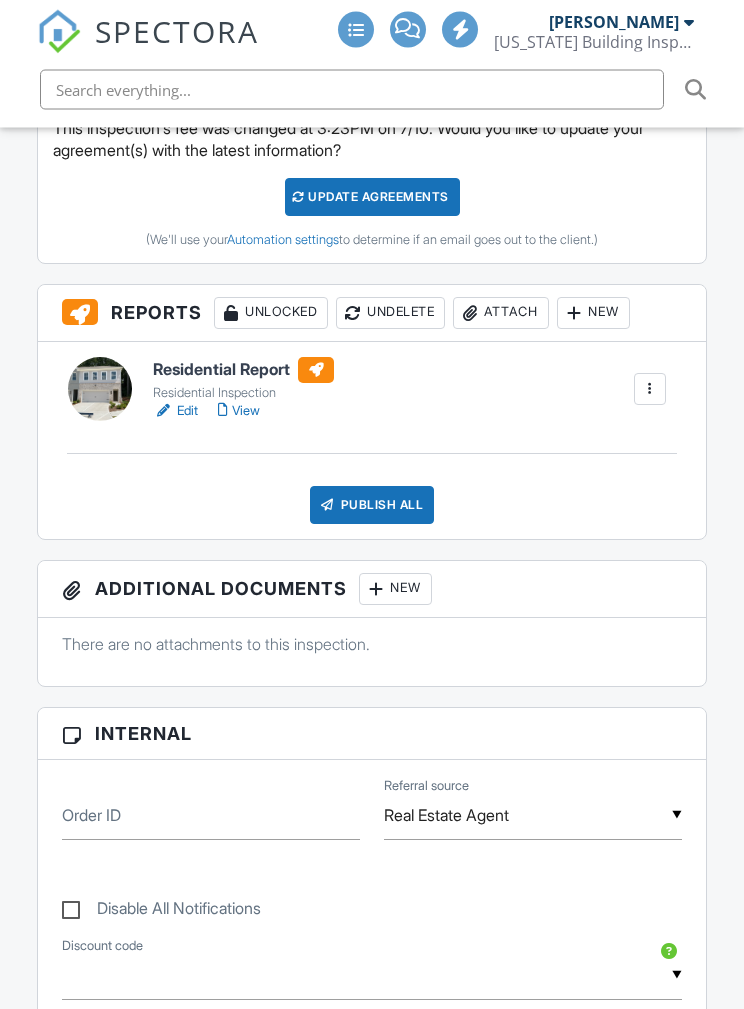 scroll, scrollTop: 1019, scrollLeft: 0, axis: vertical 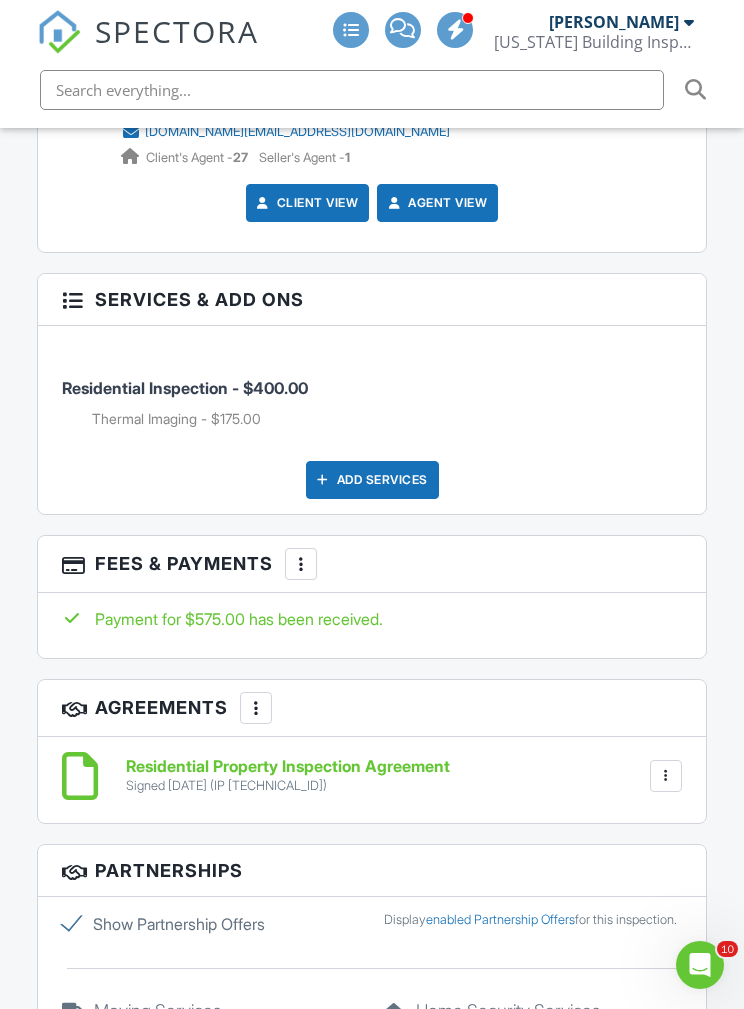 click on "Add Services" at bounding box center [372, 480] 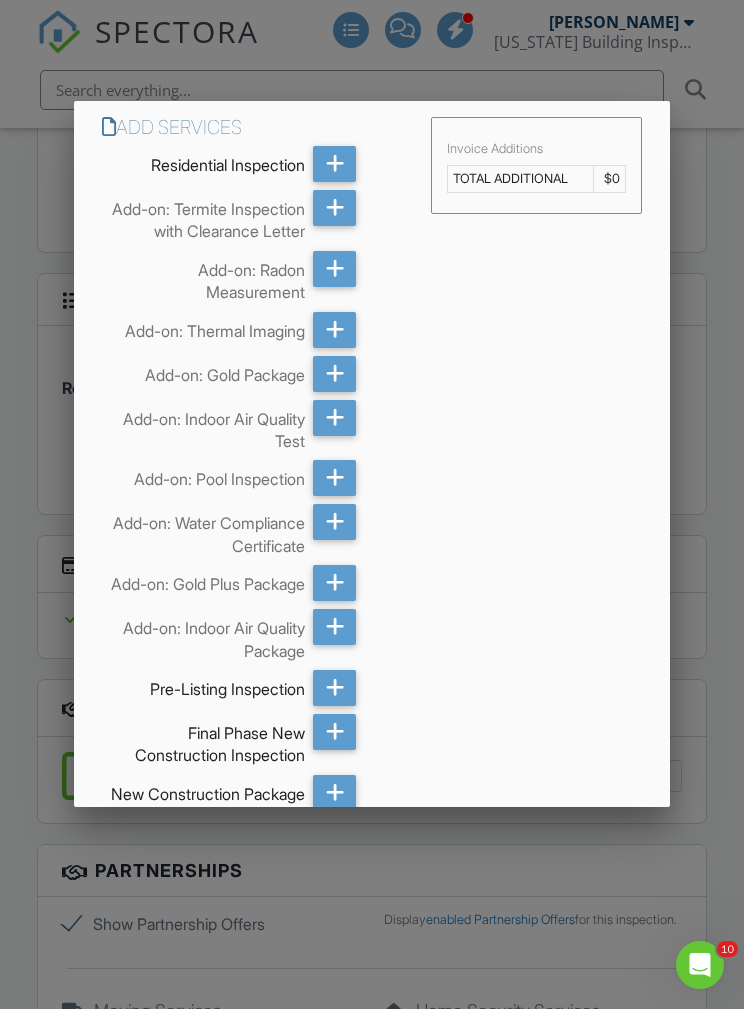 click at bounding box center (335, 269) 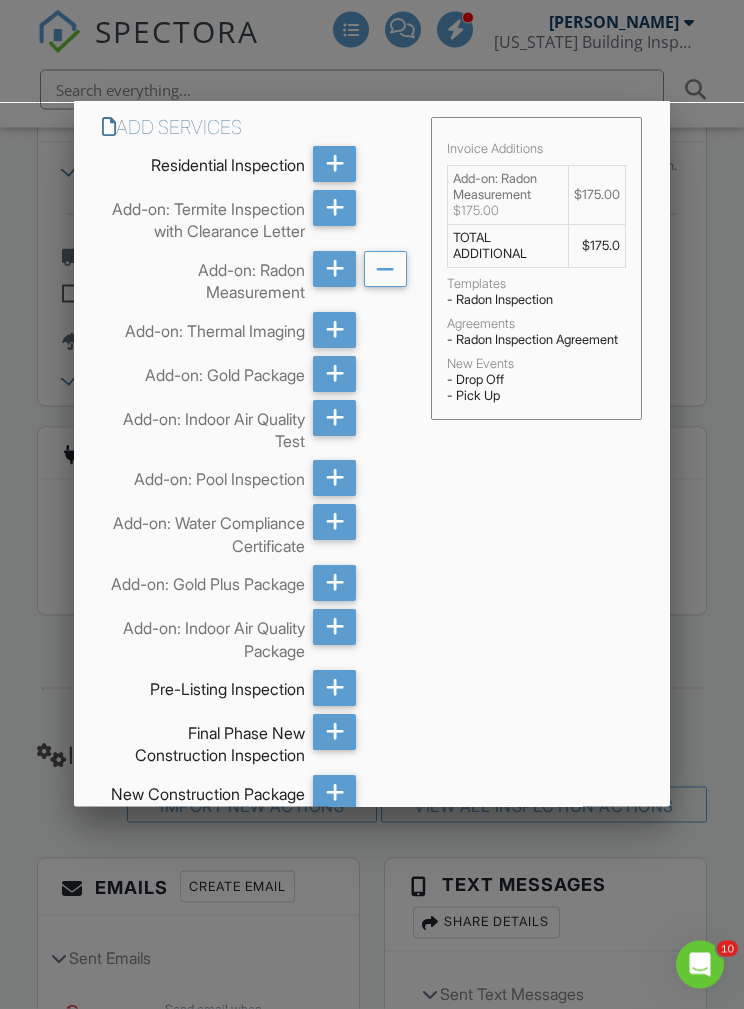 scroll, scrollTop: 3640, scrollLeft: 0, axis: vertical 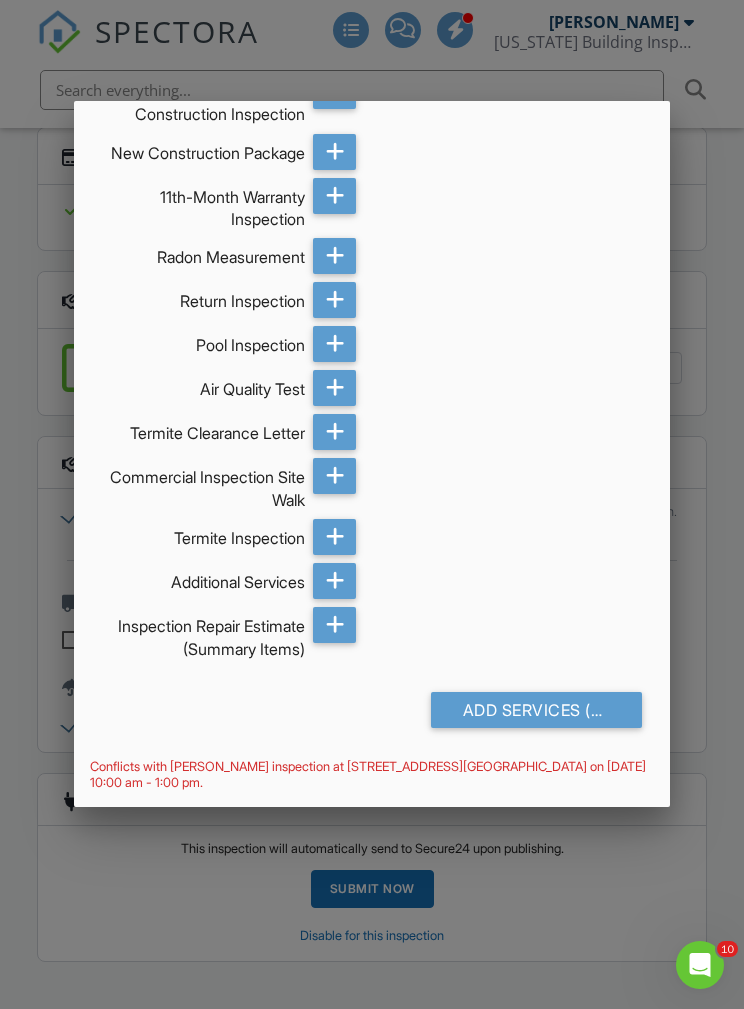 click on "Add Services
(+ $175.0)" at bounding box center (536, 710) 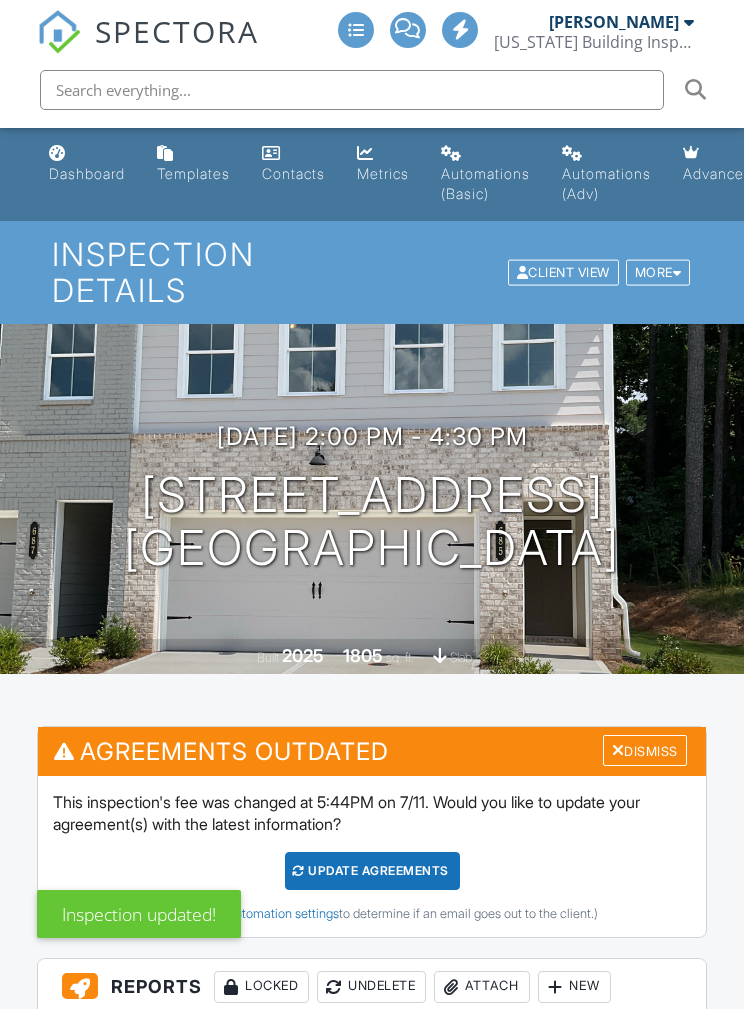 scroll, scrollTop: 0, scrollLeft: 0, axis: both 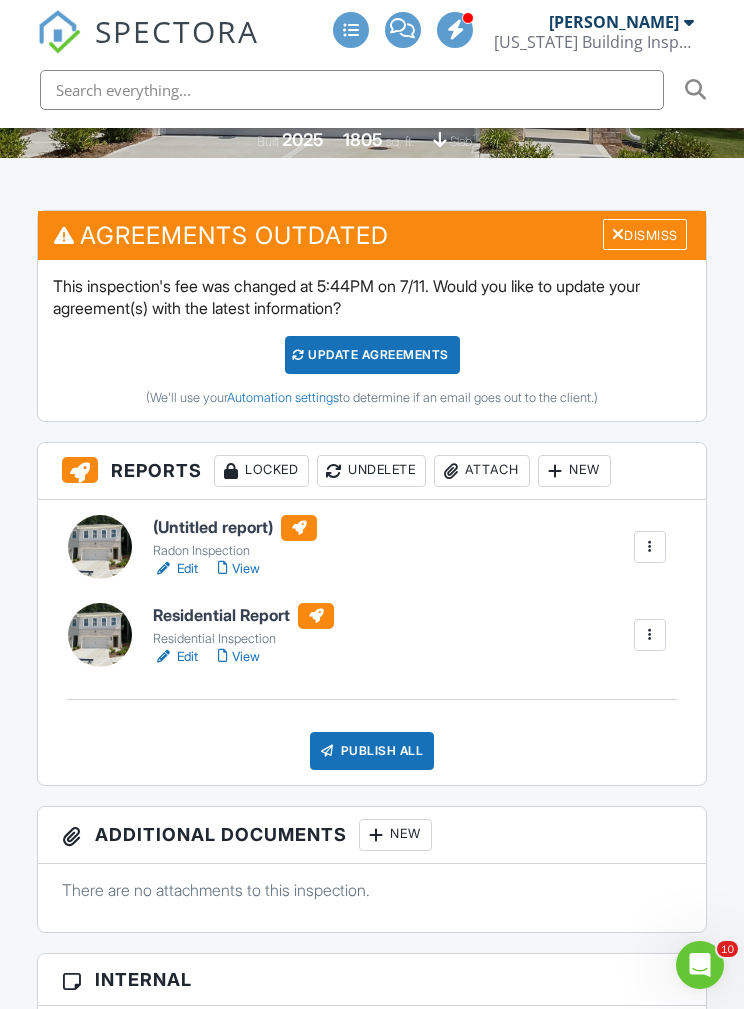 click at bounding box center [650, 547] 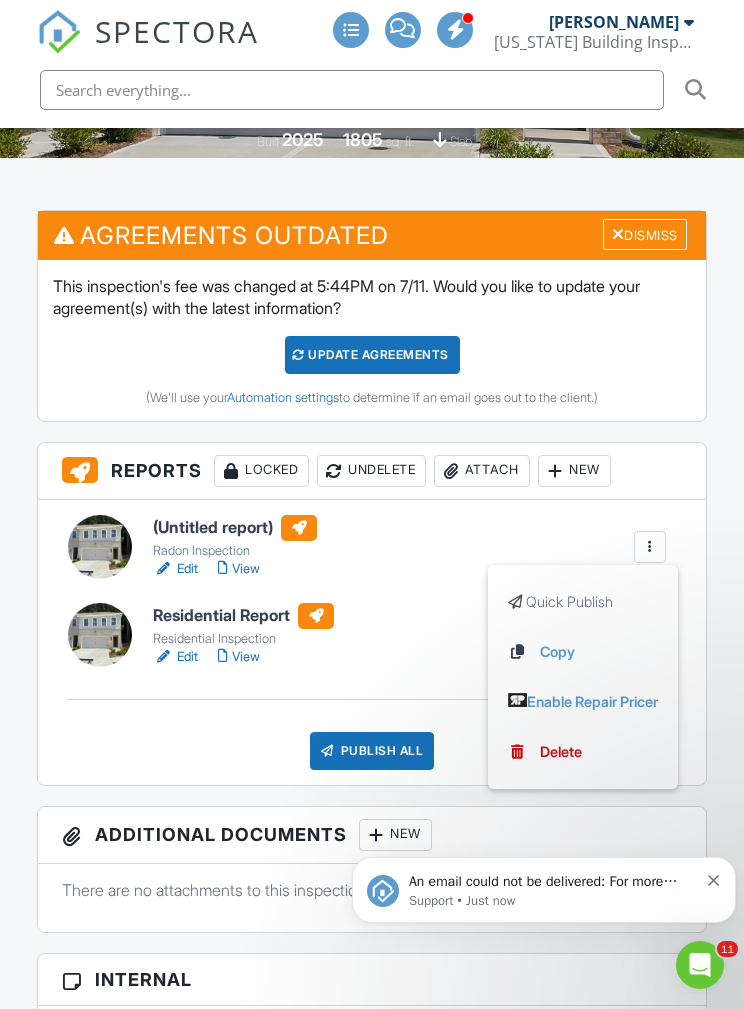 scroll, scrollTop: 0, scrollLeft: 0, axis: both 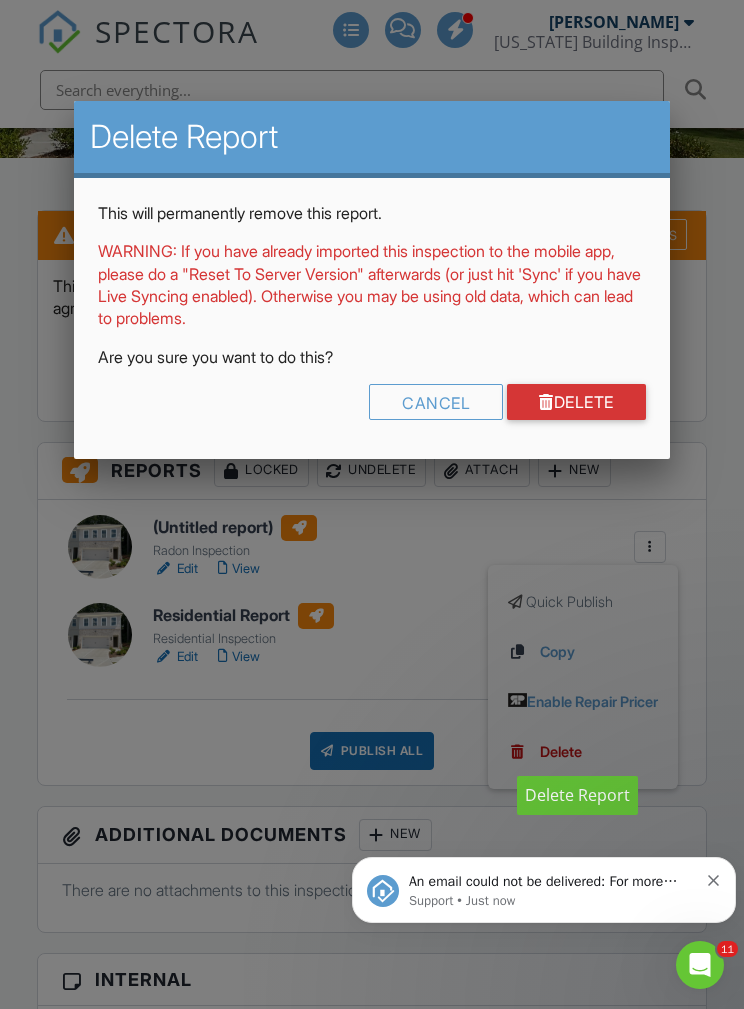click on "Delete" at bounding box center (576, 402) 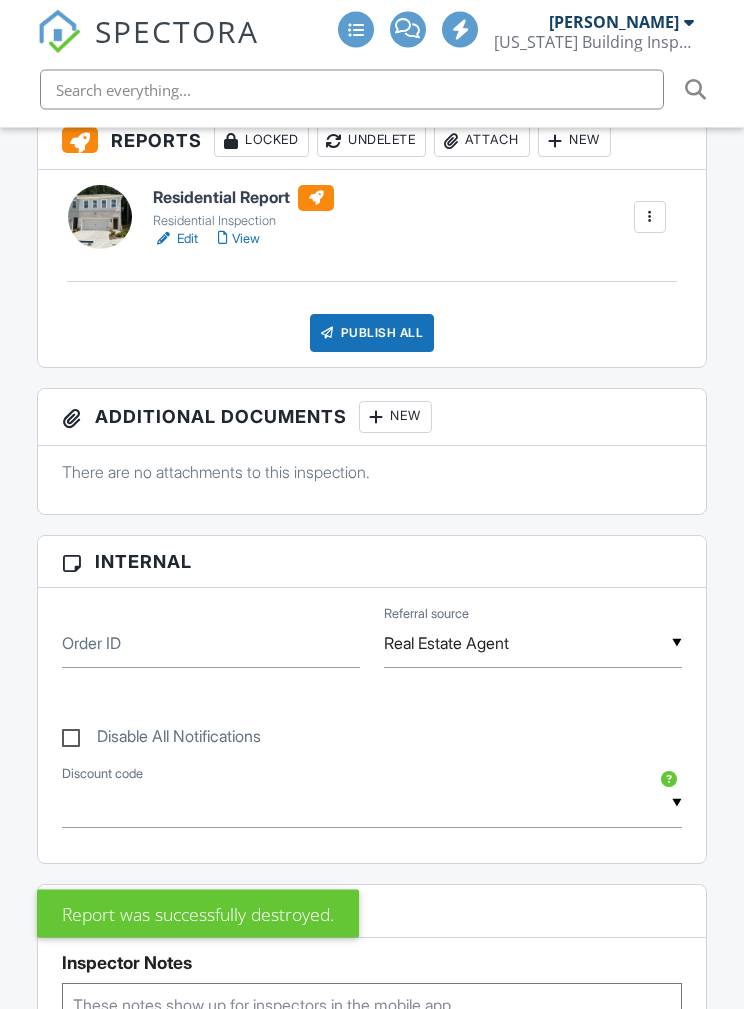 scroll, scrollTop: 869, scrollLeft: 0, axis: vertical 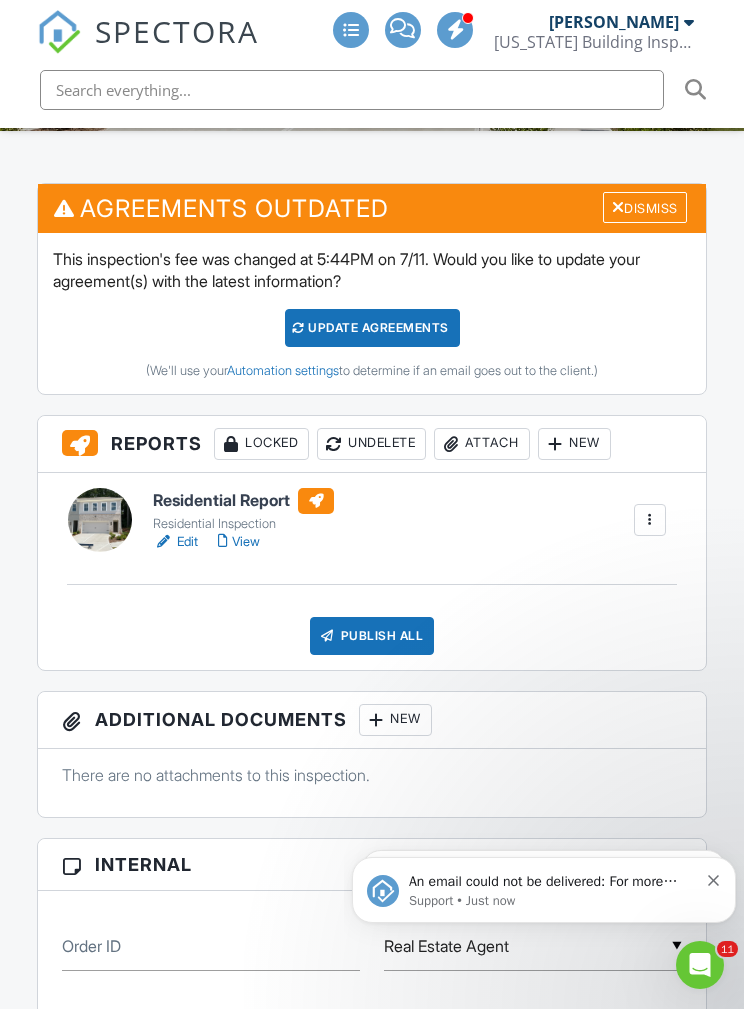 click at bounding box center (59, 32) 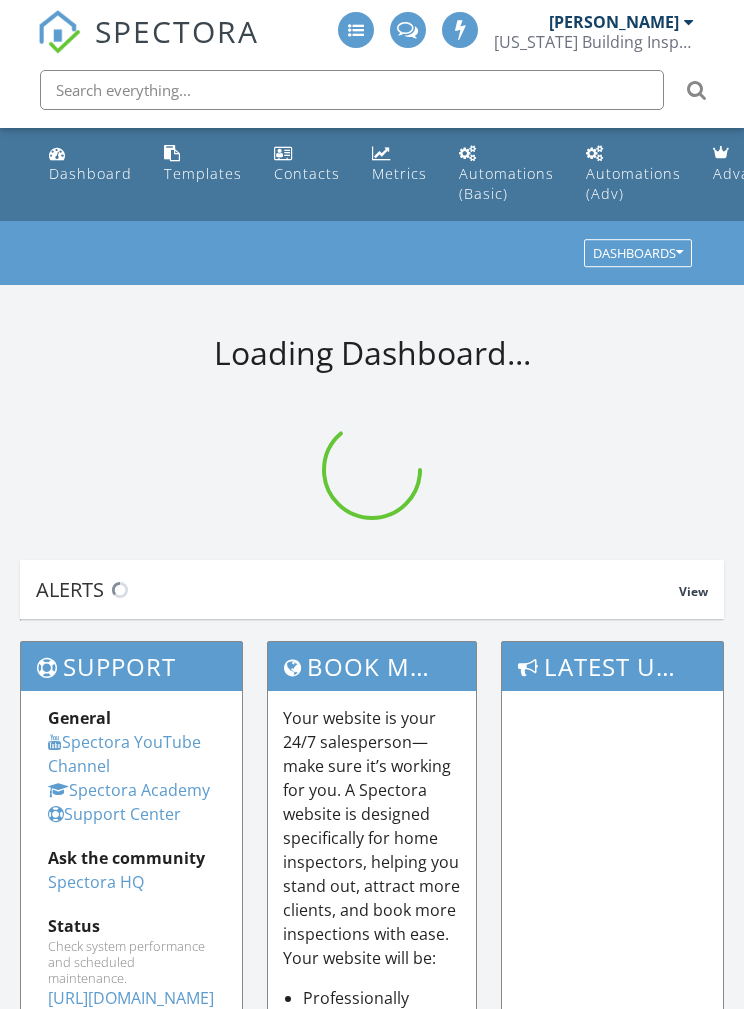 scroll, scrollTop: 0, scrollLeft: 0, axis: both 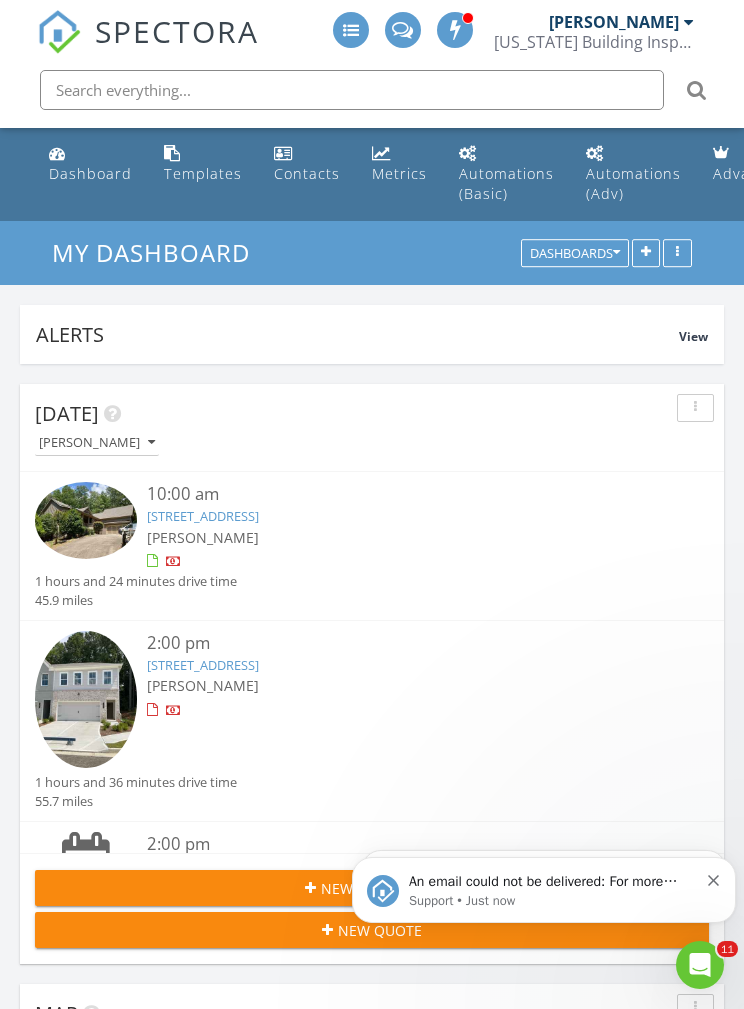 click on "New Inspection" at bounding box center (372, 888) 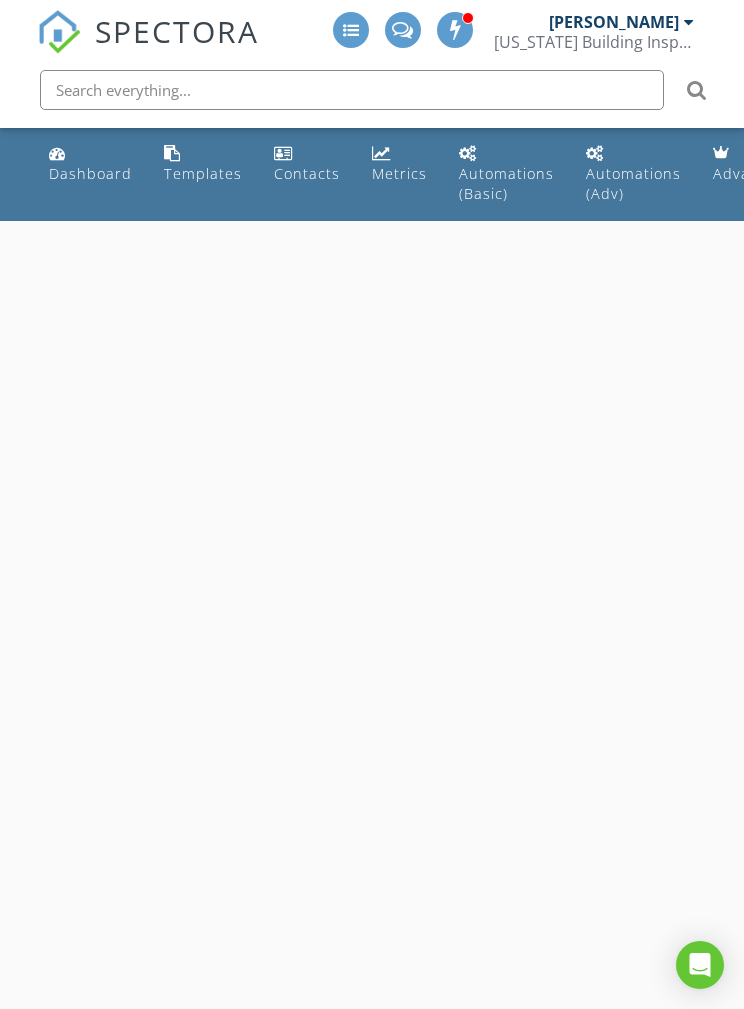 scroll, scrollTop: 0, scrollLeft: 0, axis: both 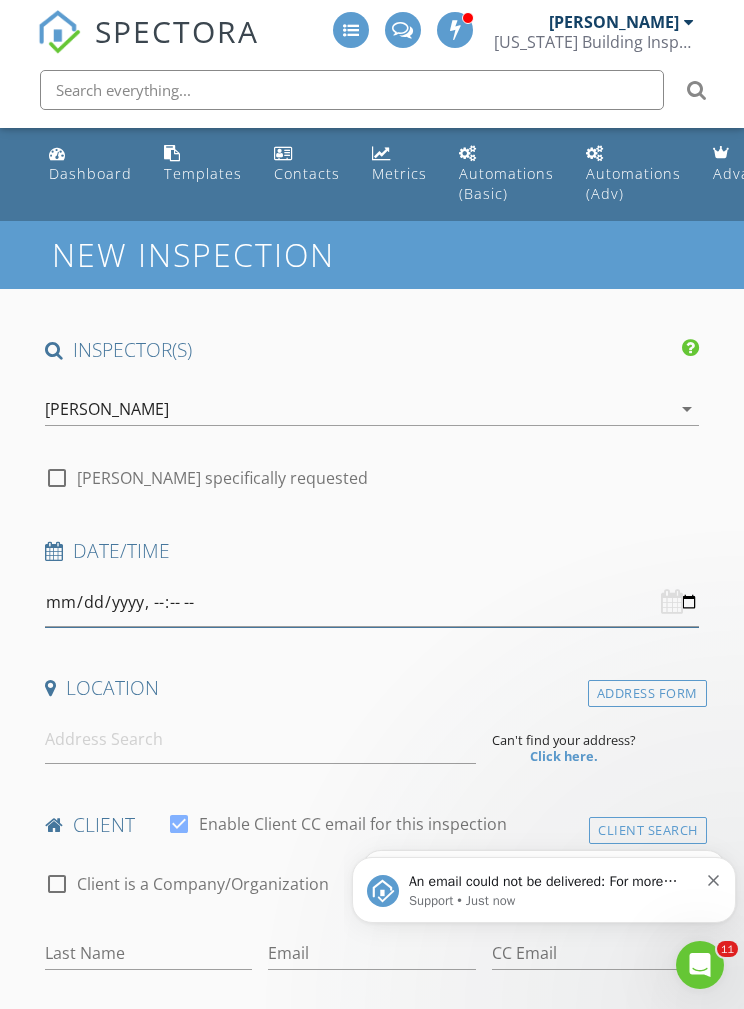 click at bounding box center [372, 602] 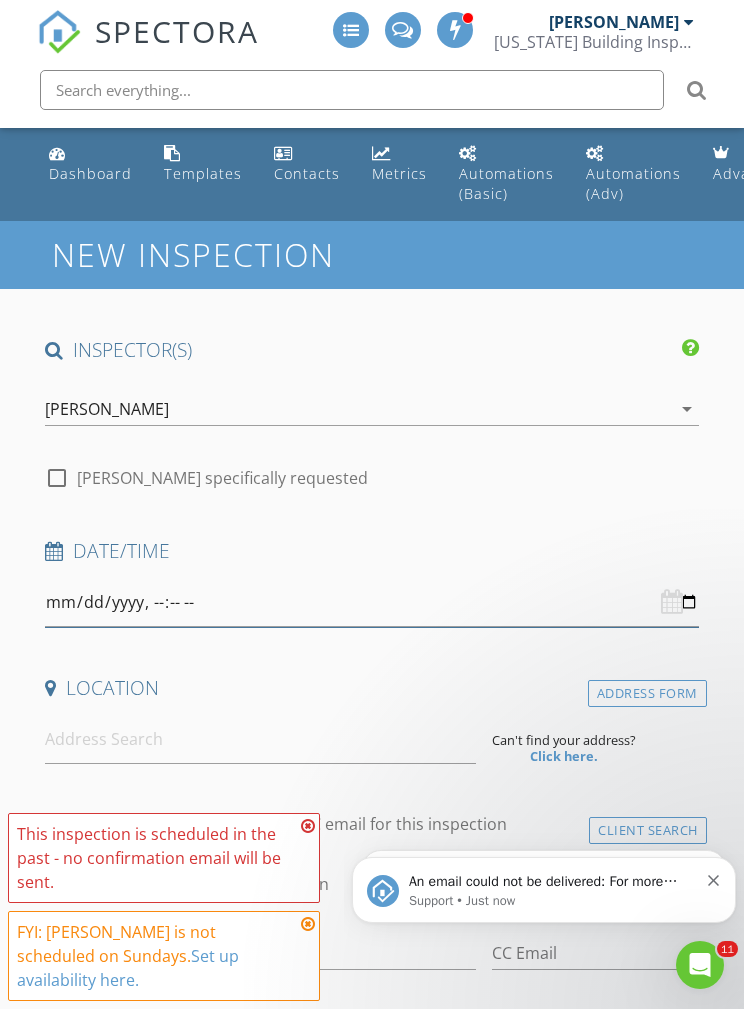 type on "[DATE]T18:00" 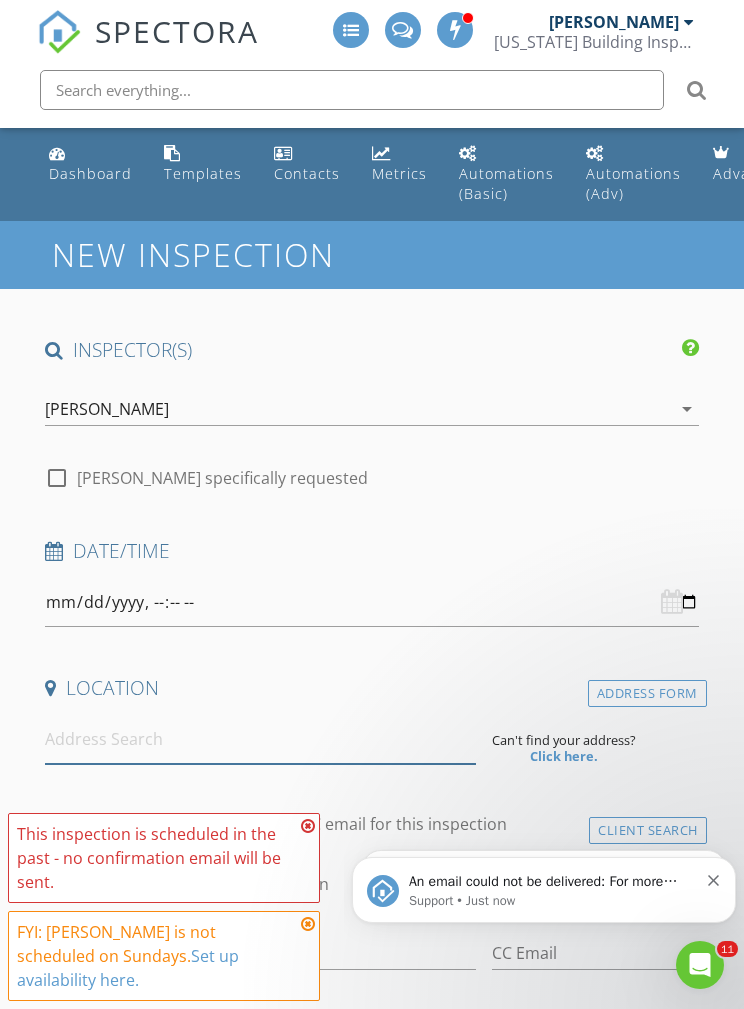 click at bounding box center [260, 739] 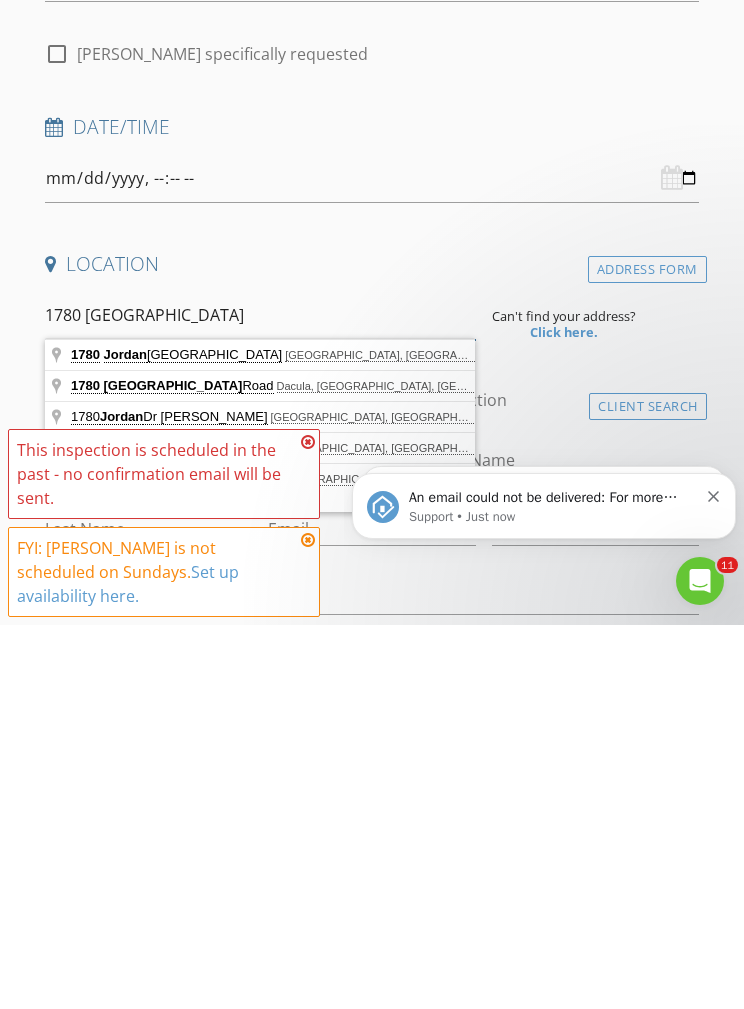 scroll, scrollTop: 424, scrollLeft: 0, axis: vertical 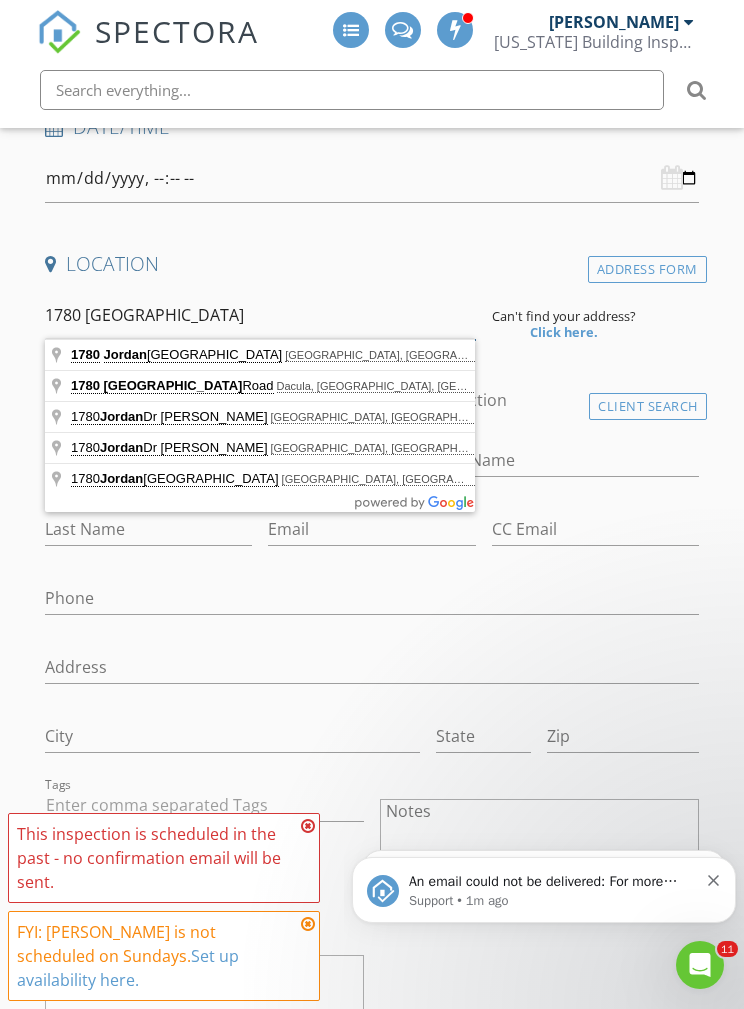 click on "1780 [GEOGRAPHIC_DATA]" at bounding box center [260, 315] 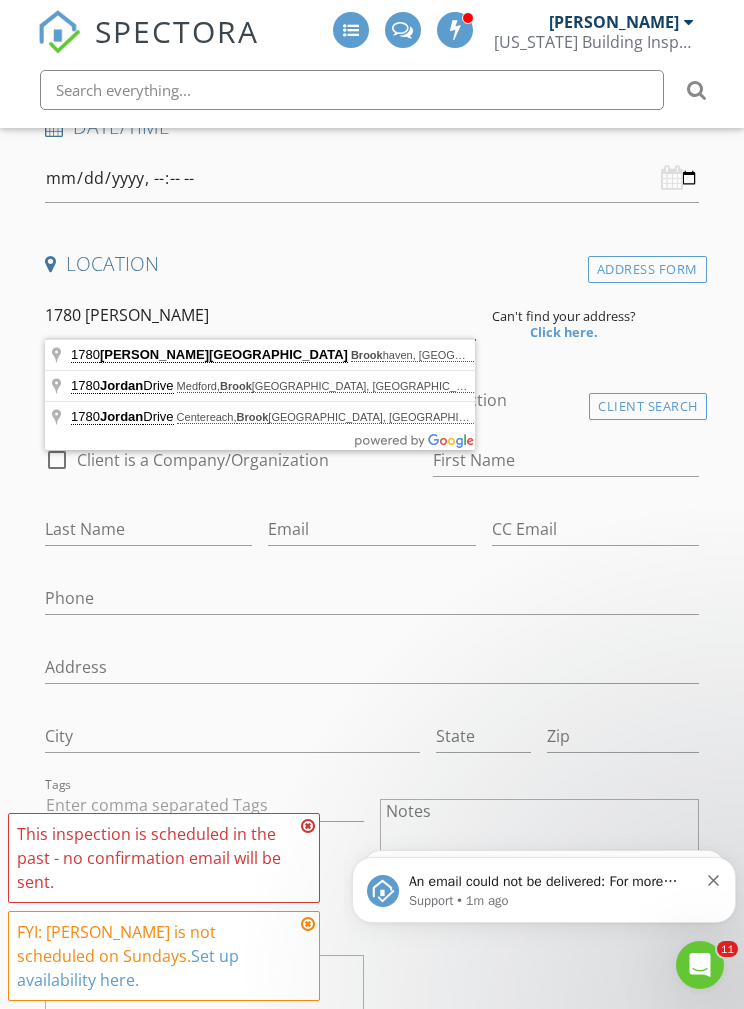 type on "[STREET_ADDRESS][PERSON_NAME]" 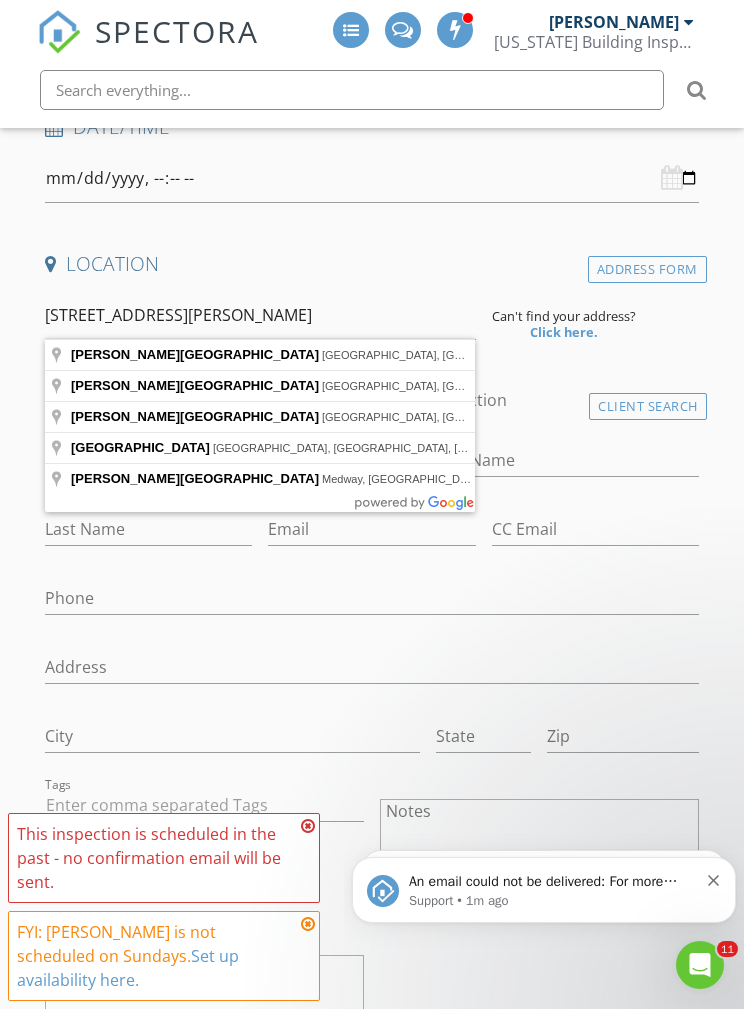 click on "Click here." at bounding box center (564, 332) 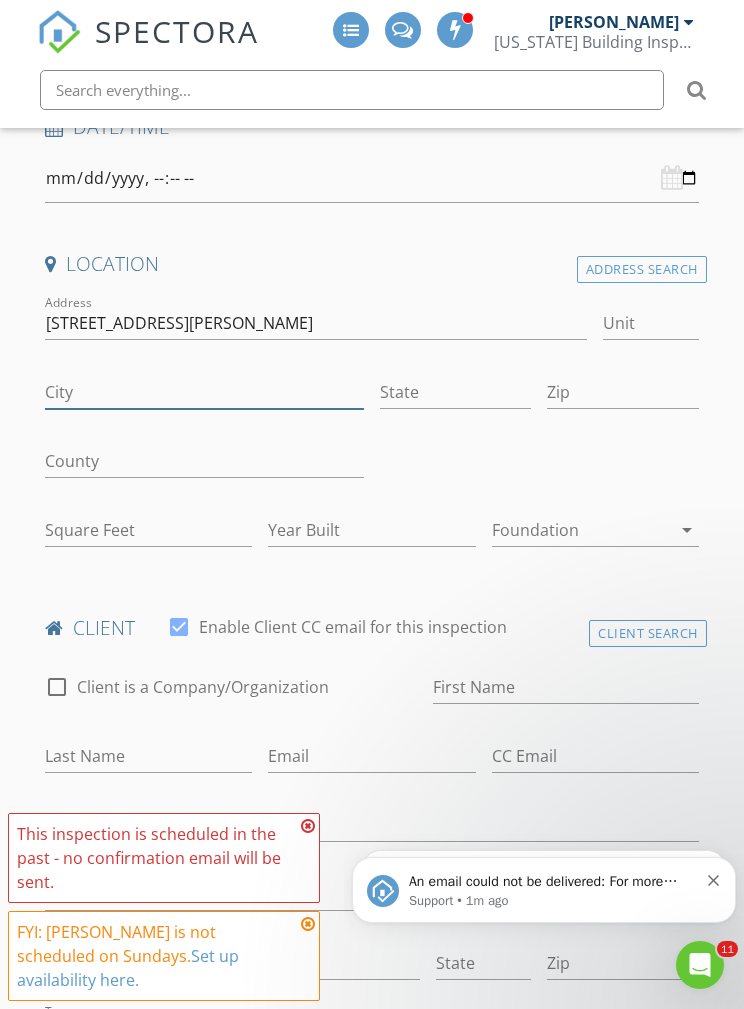 click on "City" at bounding box center (204, 392) 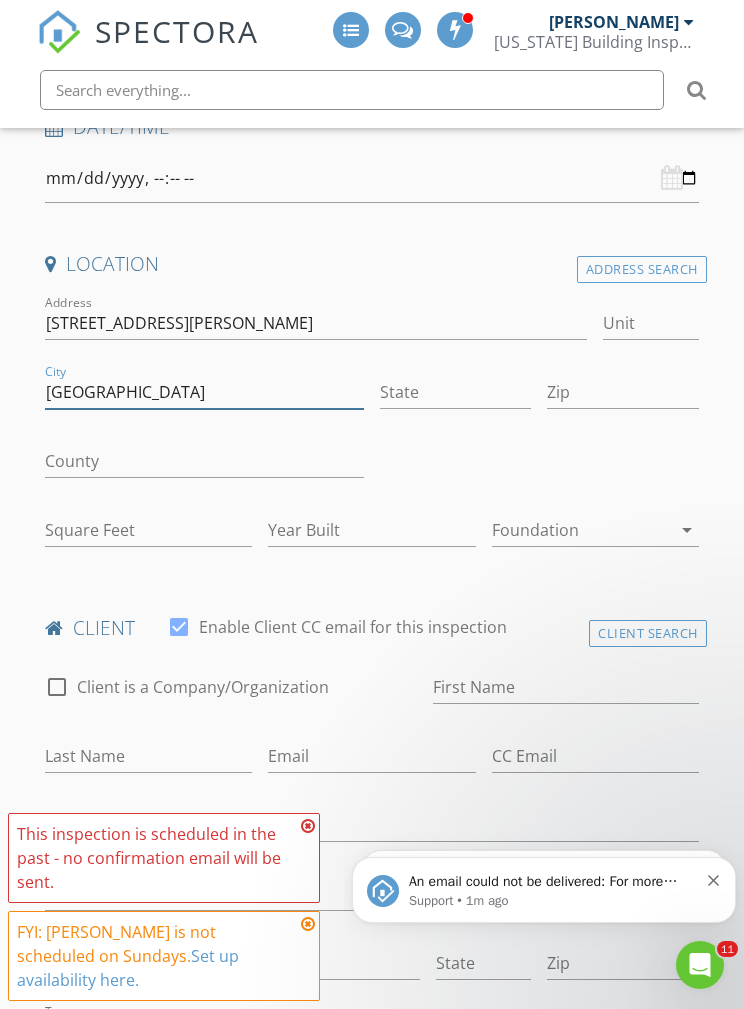 type on "[GEOGRAPHIC_DATA]" 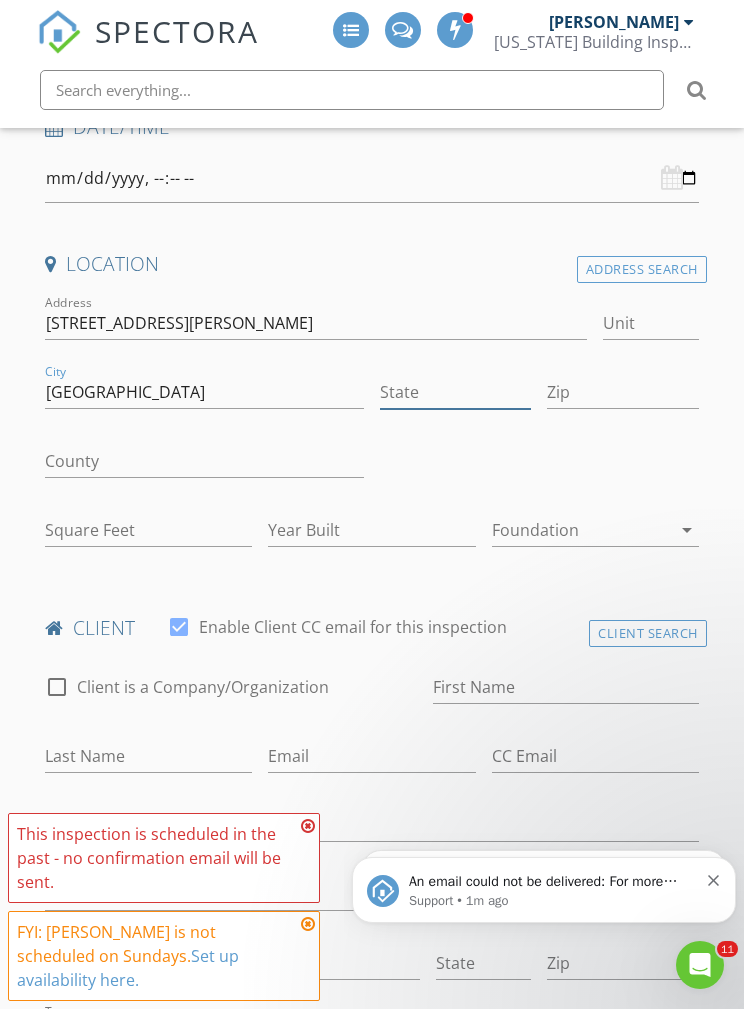 click on "State" at bounding box center (455, 392) 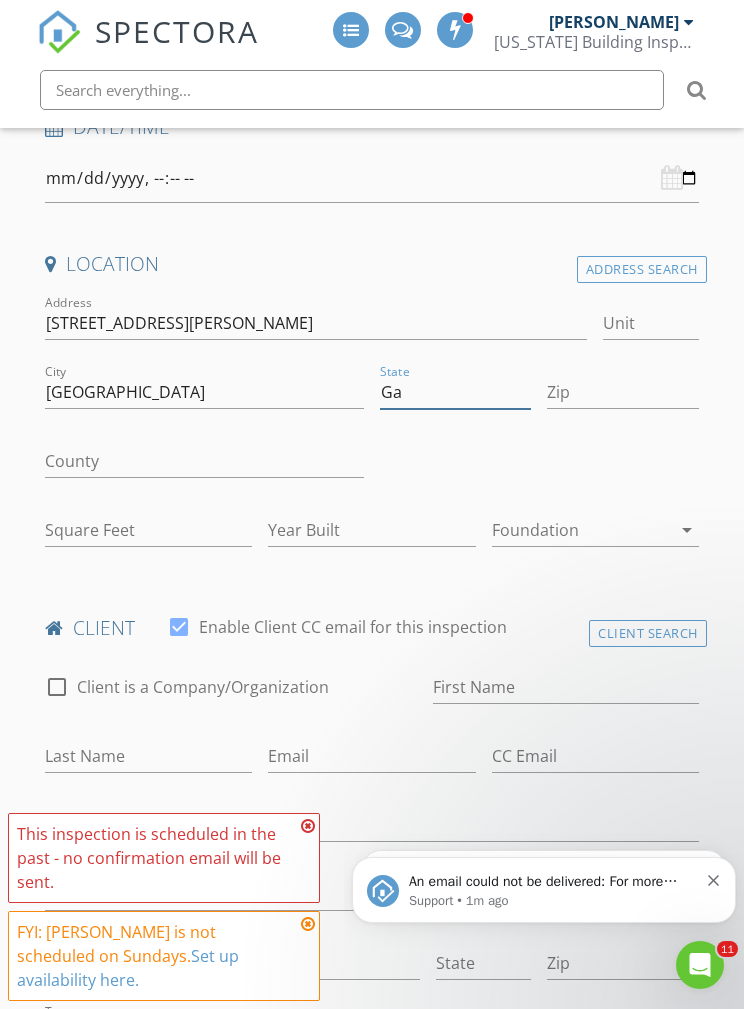 type on "Ga" 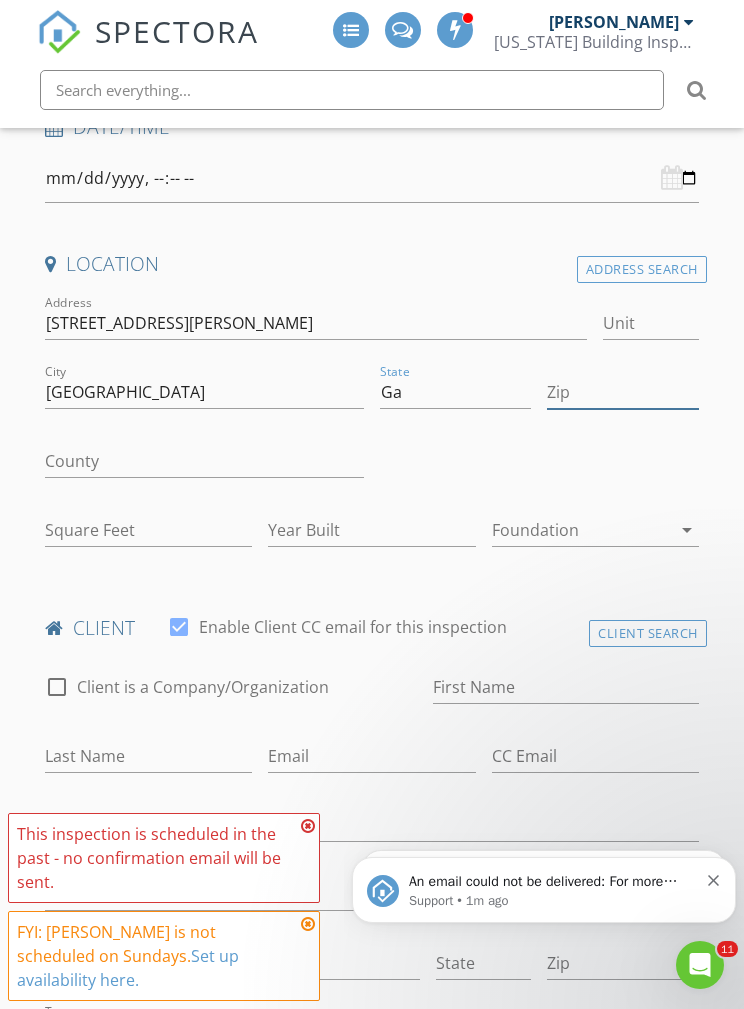 click on "Zip" at bounding box center (622, 392) 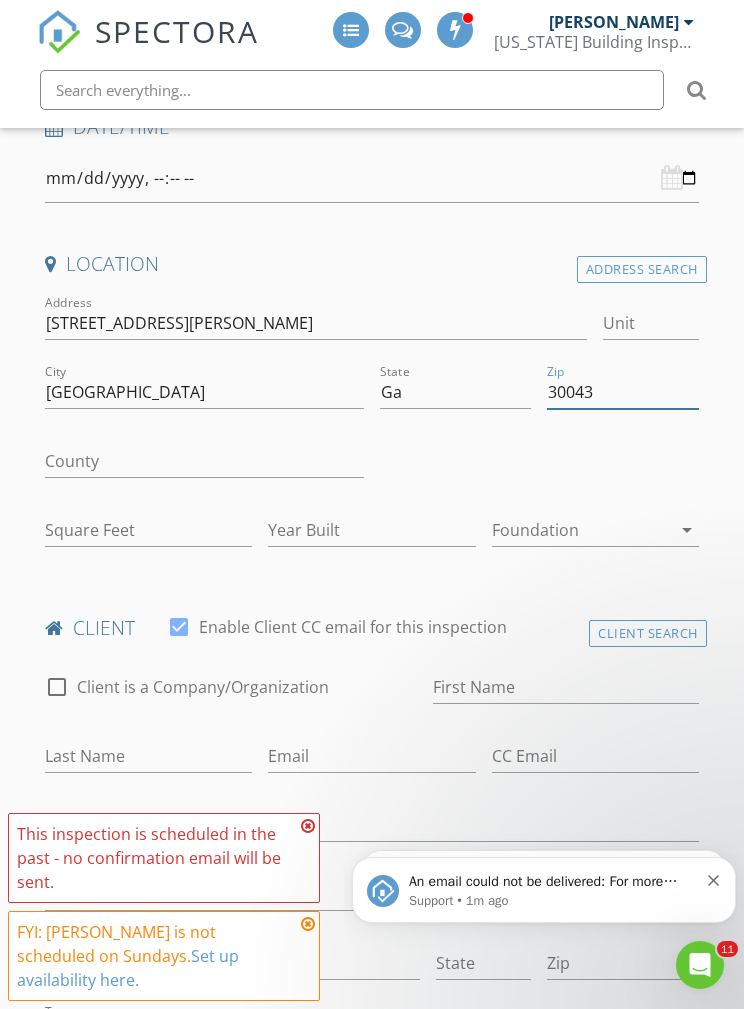 type on "30043" 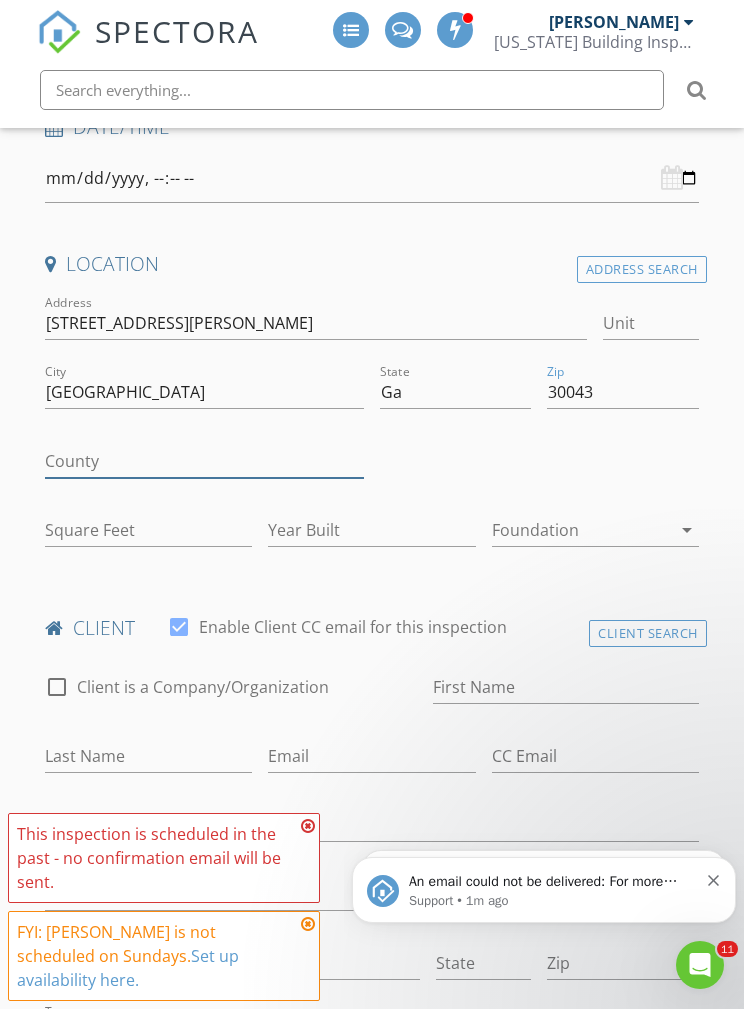 click on "County" at bounding box center [204, 461] 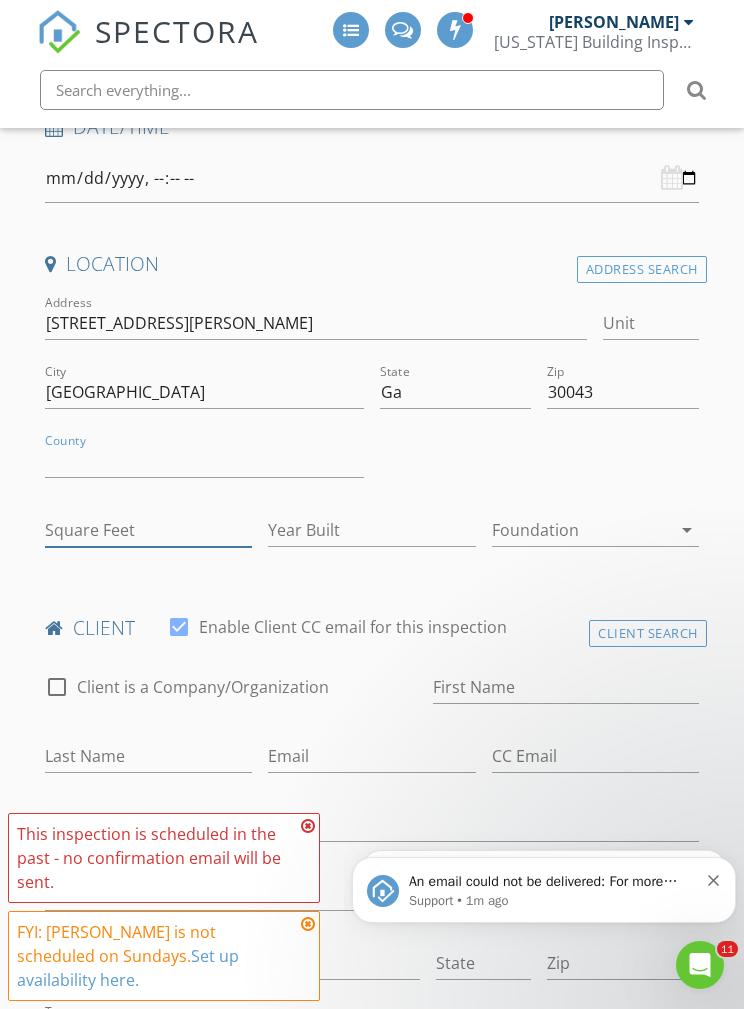 click on "Square Feet" at bounding box center (148, 530) 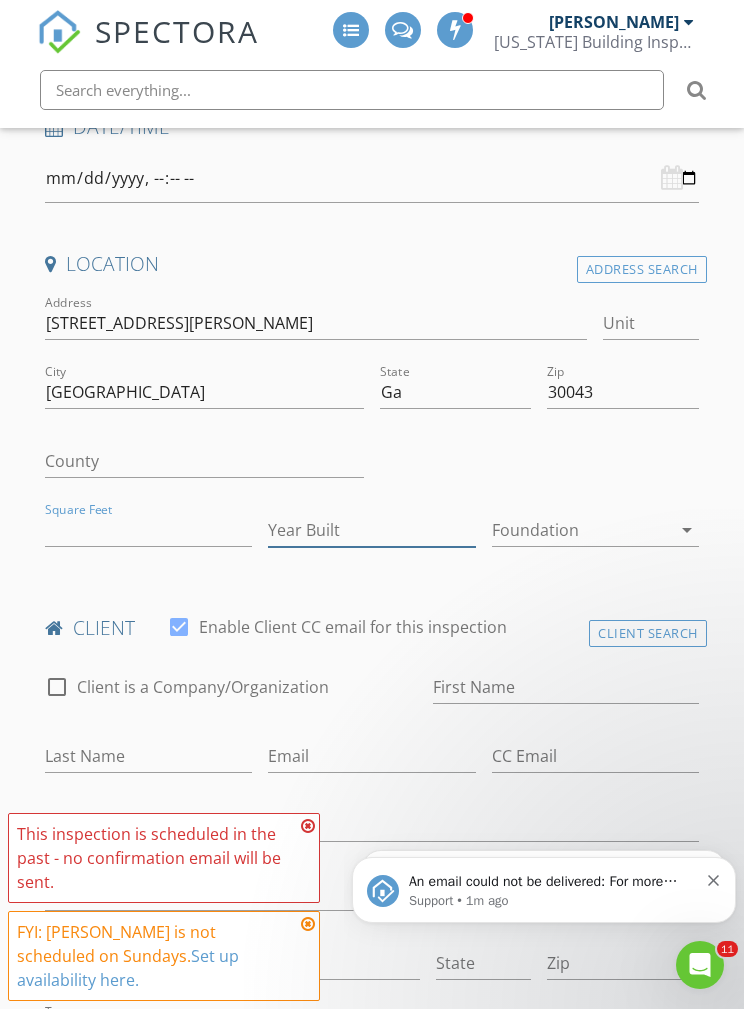 click on "Year Built" at bounding box center (371, 530) 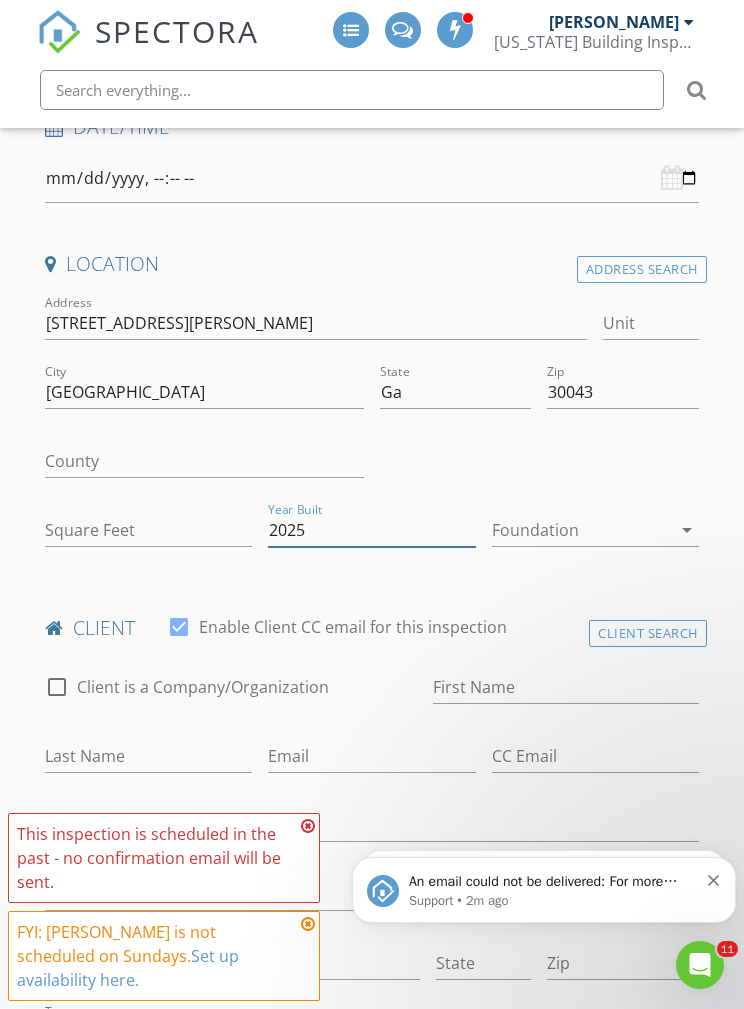 type on "2025" 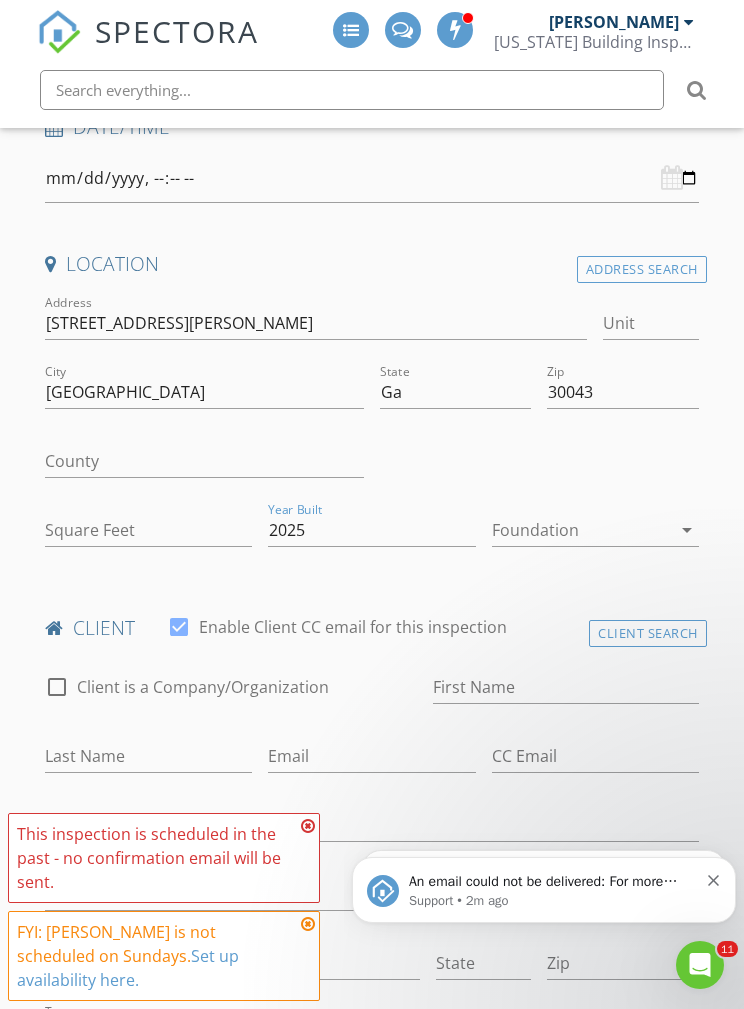 click at bounding box center (581, 530) 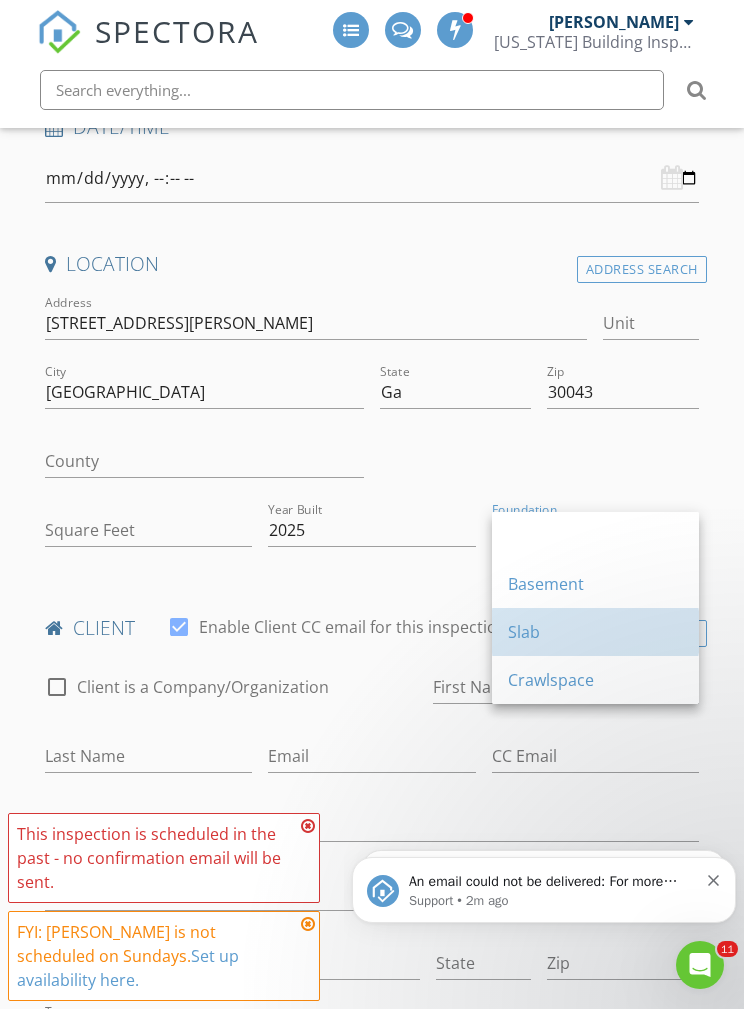click on "Slab" at bounding box center [595, 632] 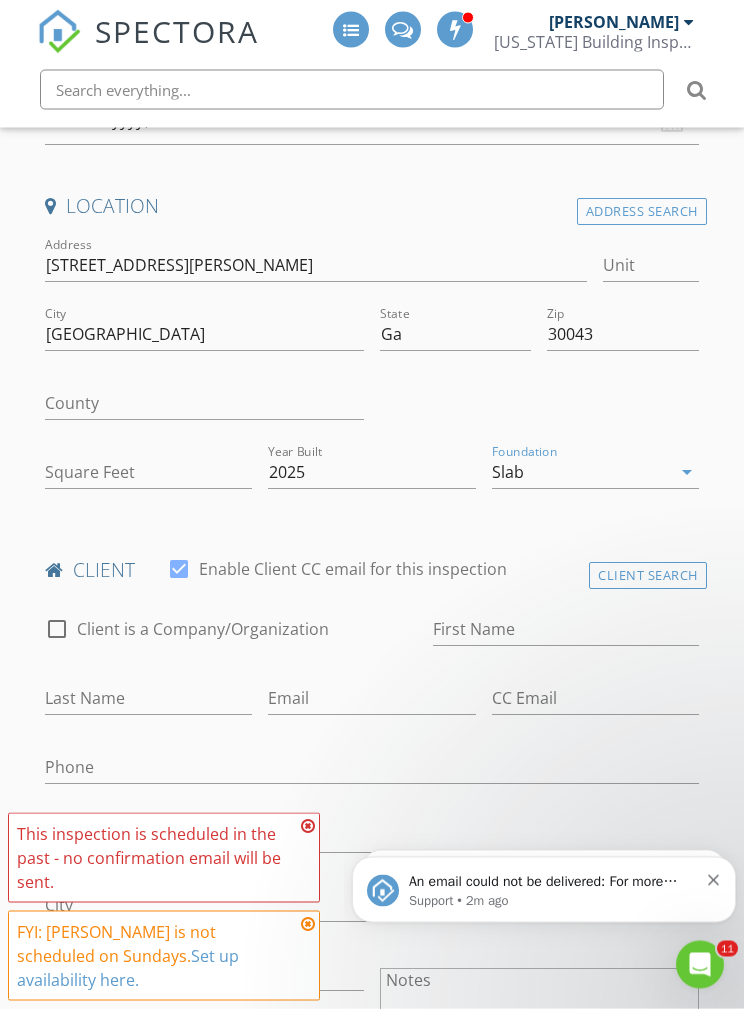 scroll, scrollTop: 482, scrollLeft: 0, axis: vertical 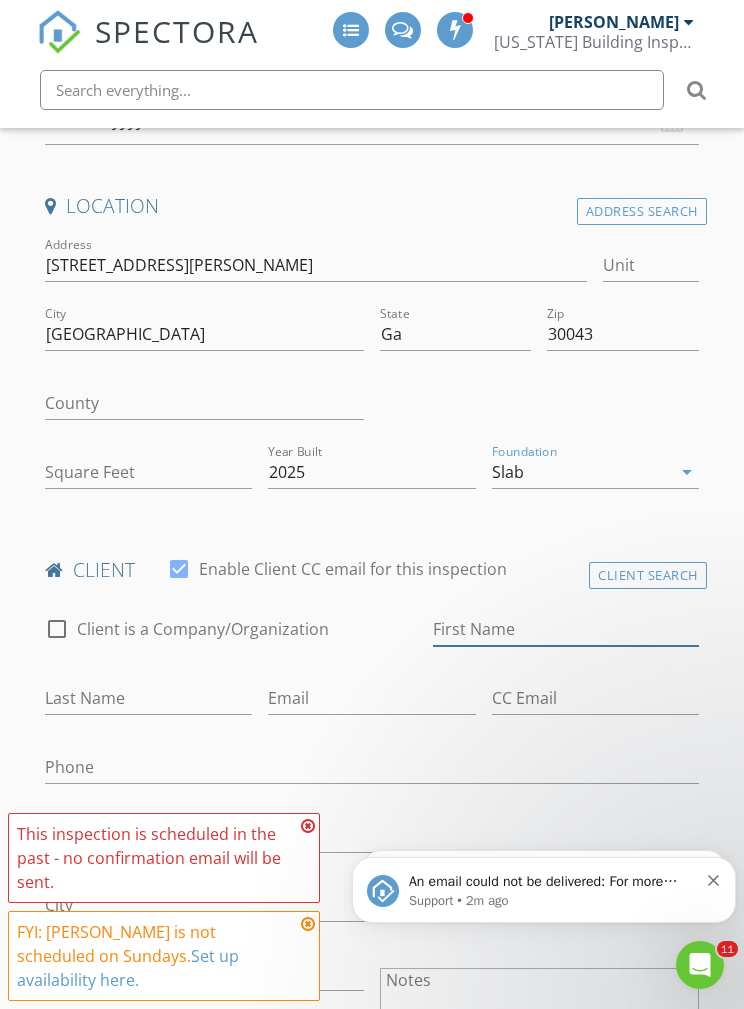 click on "First Name" at bounding box center (566, 629) 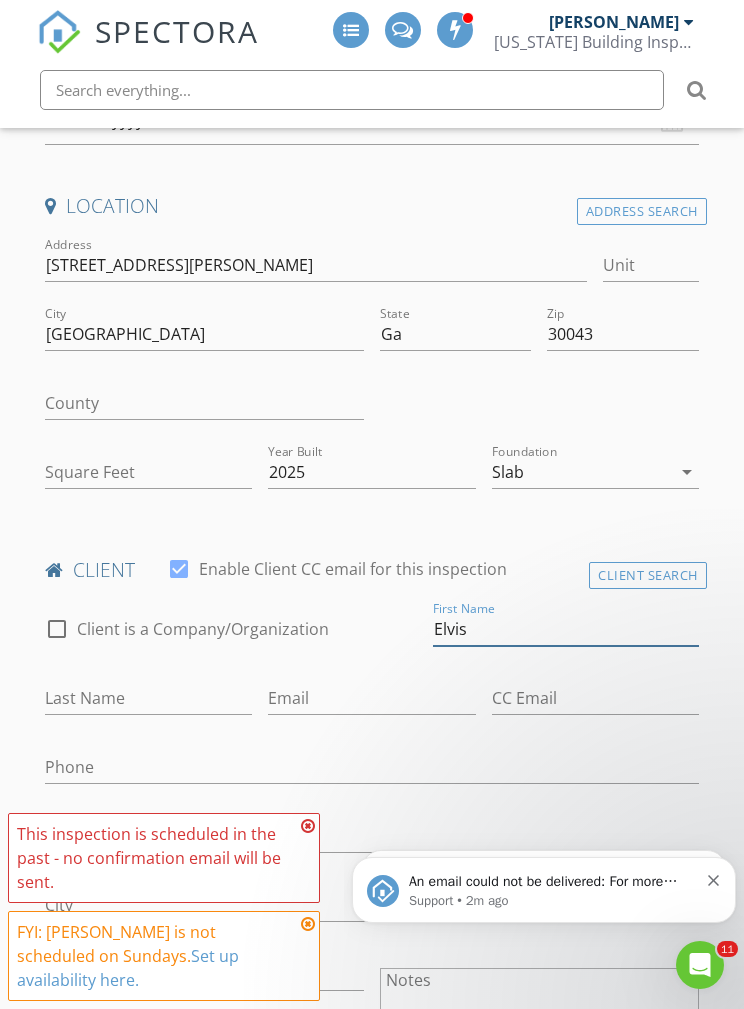 type on "Elvis" 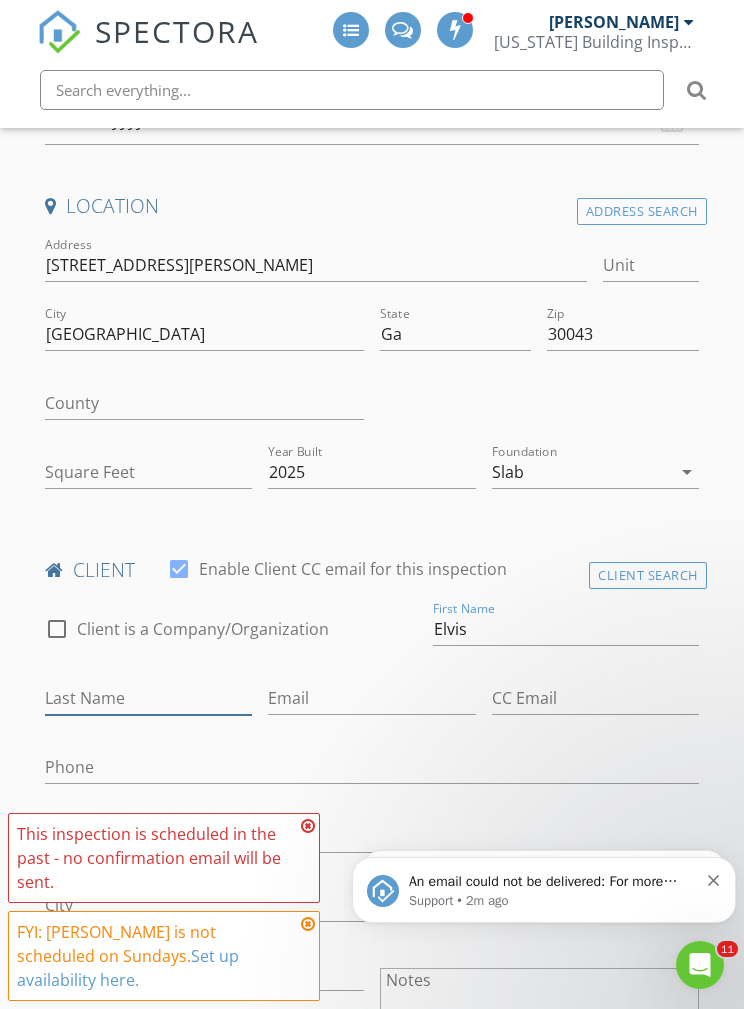 click on "Last Name" at bounding box center (148, 698) 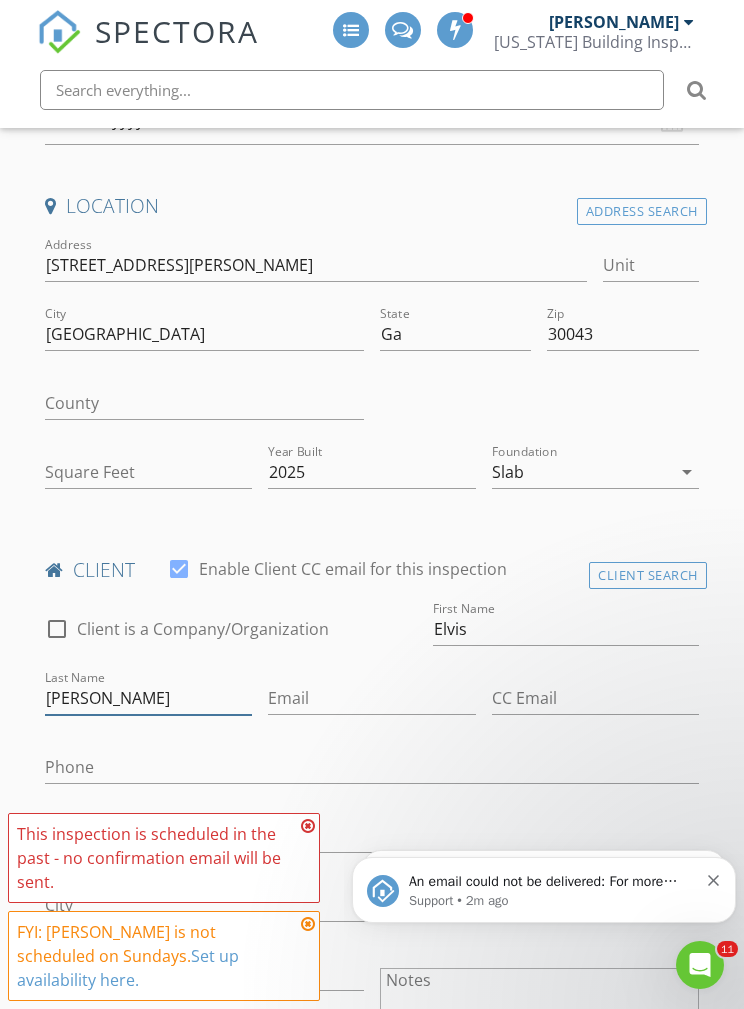type on "[PERSON_NAME]" 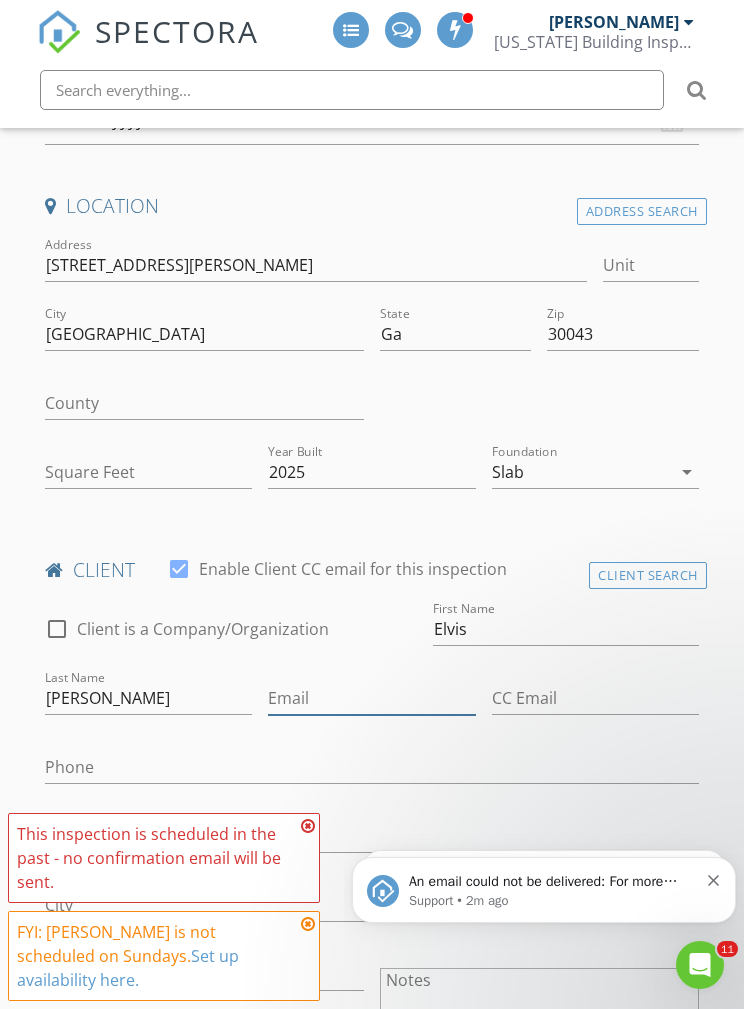 click on "Email" at bounding box center [371, 698] 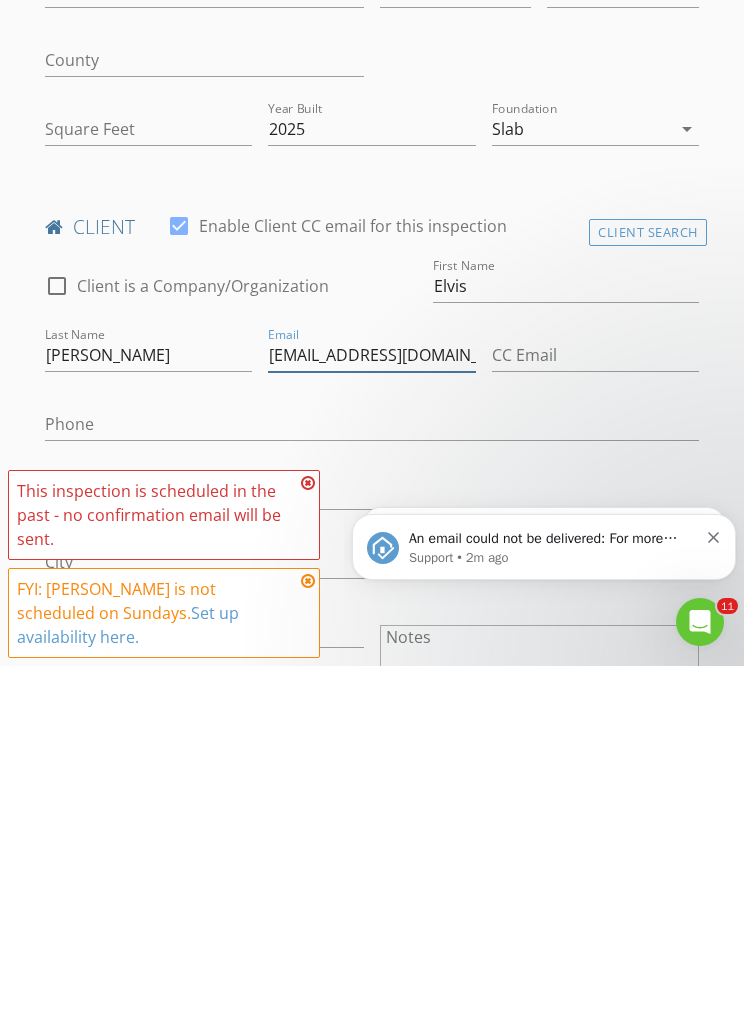 type on "Ehnguyen101@gmail.com" 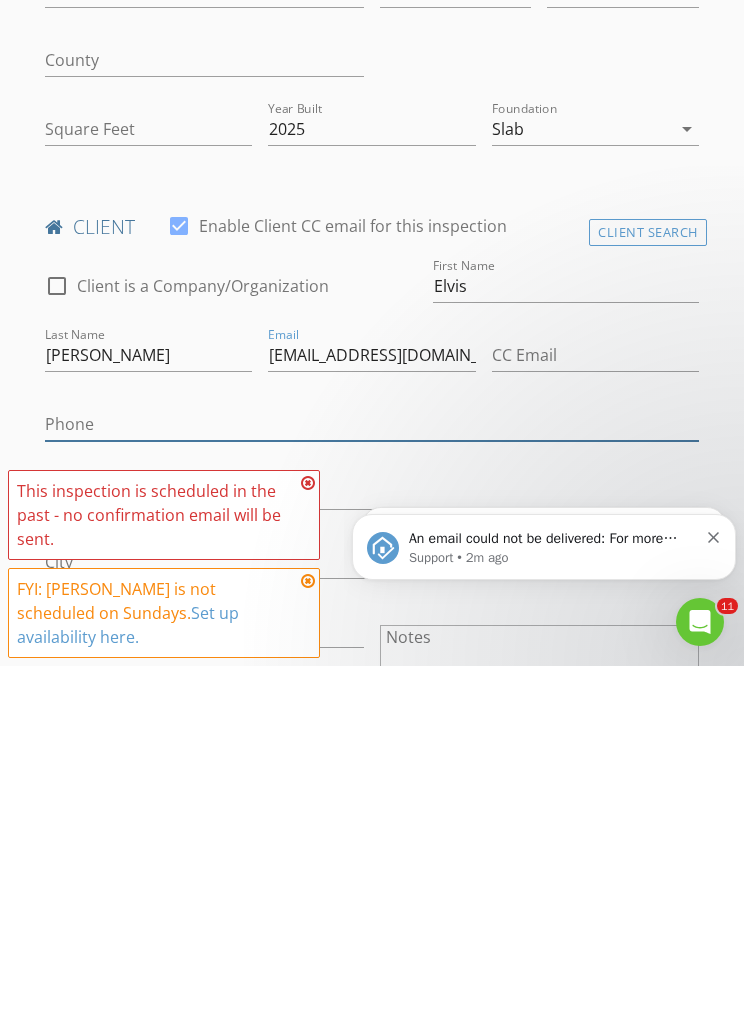 click on "Phone" at bounding box center (372, 767) 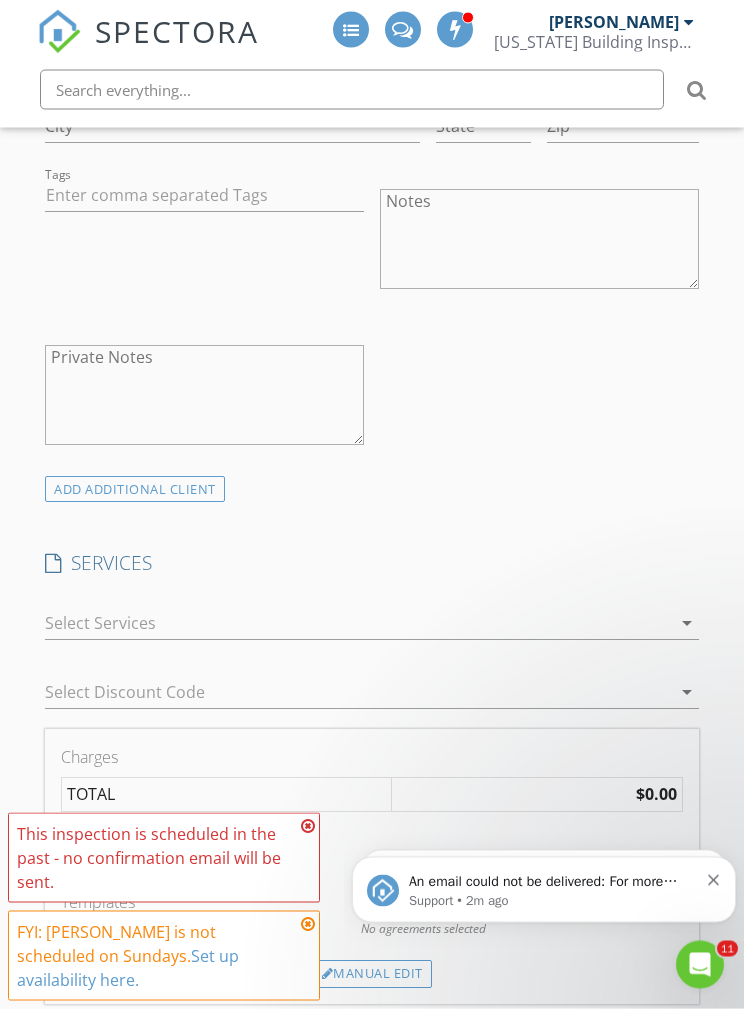 scroll, scrollTop: 1261, scrollLeft: 0, axis: vertical 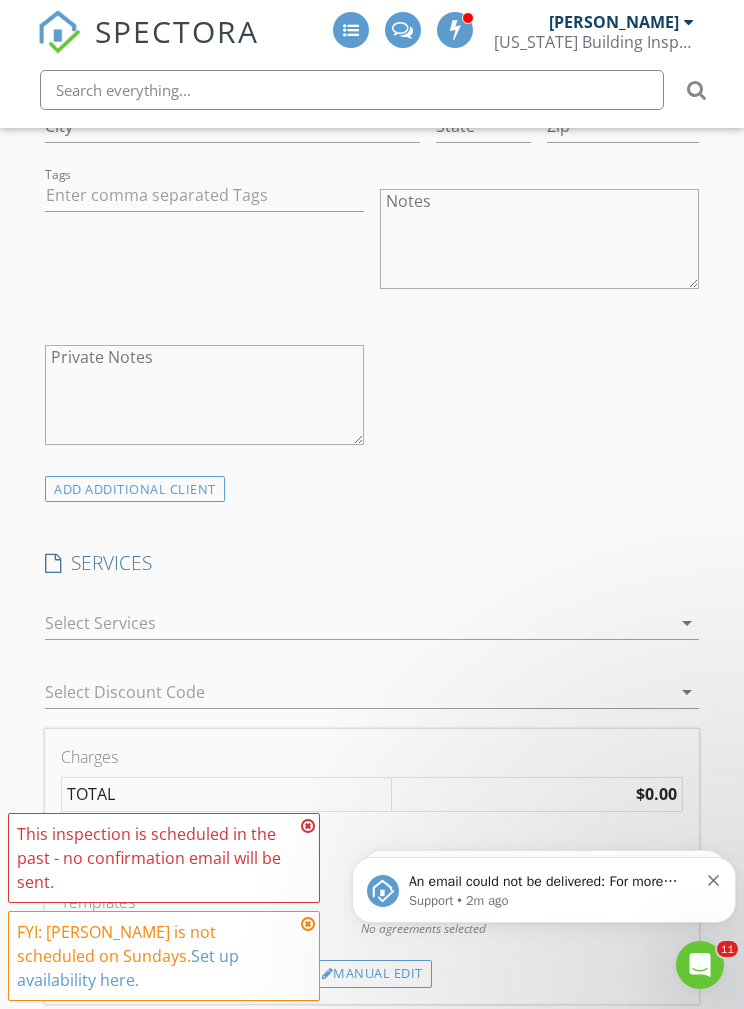 type on "[PHONE_NUMBER]" 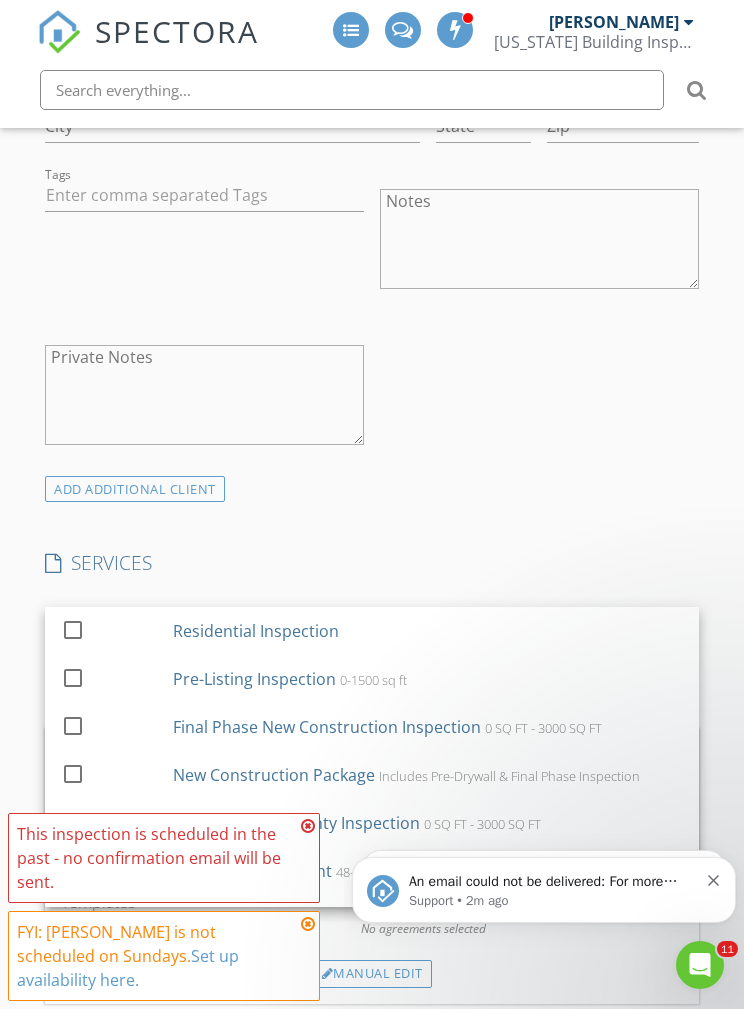 scroll, scrollTop: 0, scrollLeft: 0, axis: both 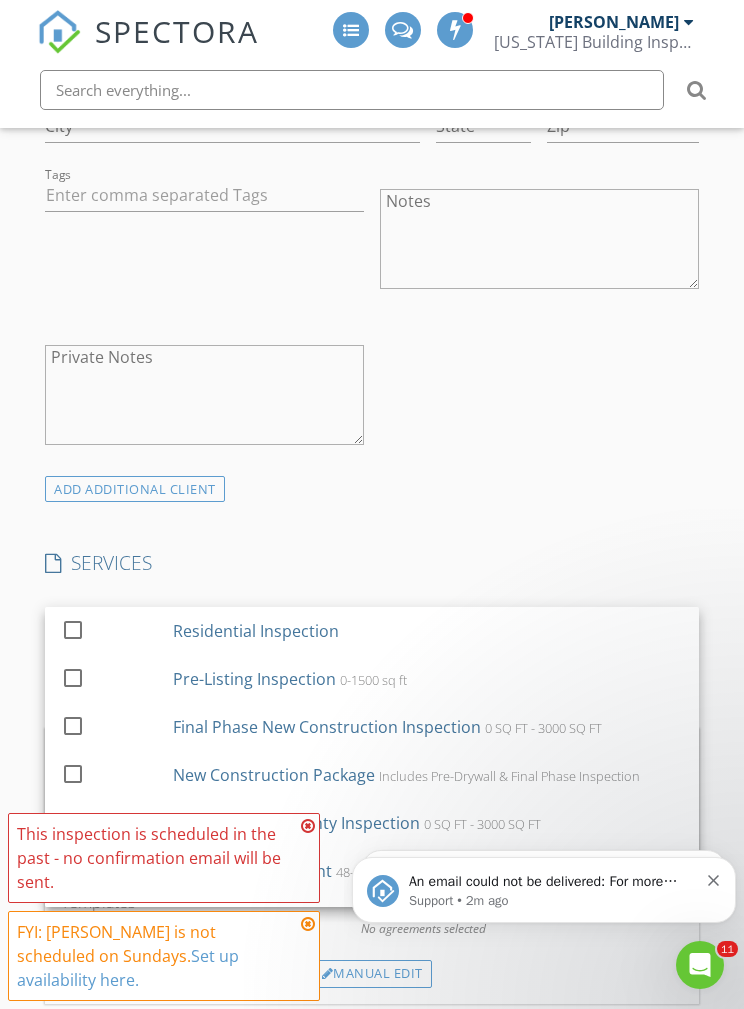 click on "INSPECTOR(S)
check_box   Erick Gaylord   PRIMARY   Erick Gaylord arrow_drop_down   check_box_outline_blank Erick Gaylord specifically requested
Date/Time
Location
Address Search       Address 1780 Jordan Brook Rd   Unit   City Lawrenceville   State Ga   Zip 30043   County     Square Feet   Year Built 2025   Foundation Slab arrow_drop_down
client
check_box Enable Client CC email for this inspection   Client Search     check_box_outline_blank Client is a Company/Organization     First Name Elvis   Last Name Nguyen   Email Ehnguyen101@gmail.com   CC Email   Phone 229-938-5794   Address   City   State   Zip     Tags         Notes   Private Notes
ADD ADDITIONAL client
SERVICES
check_box_outline_blank   Residential Inspection   check_box_outline_blank   Pre-Listing Inspection   0-1500 sq ft" at bounding box center (372, 964) 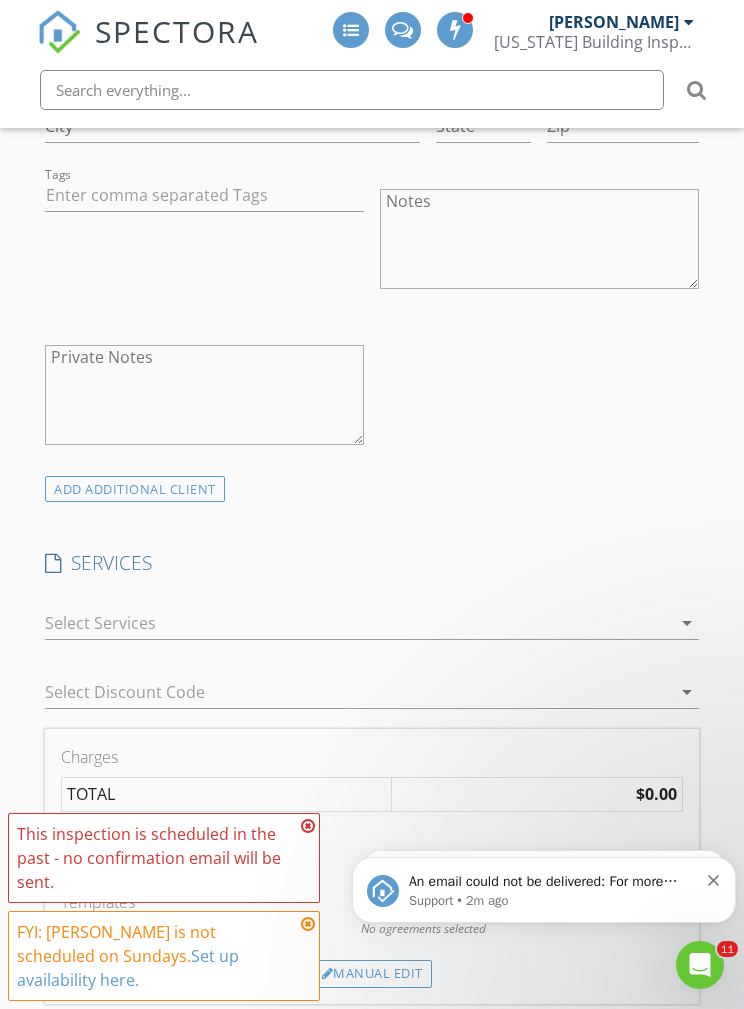 click at bounding box center (358, 623) 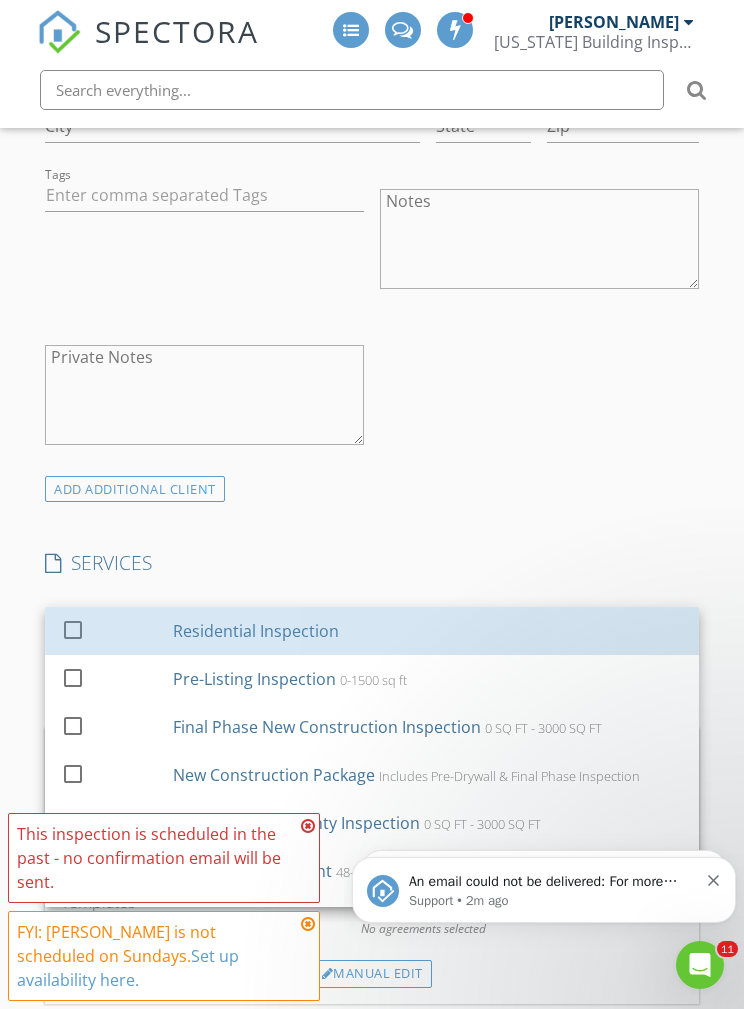 click on "Residential Inspection" at bounding box center (428, 631) 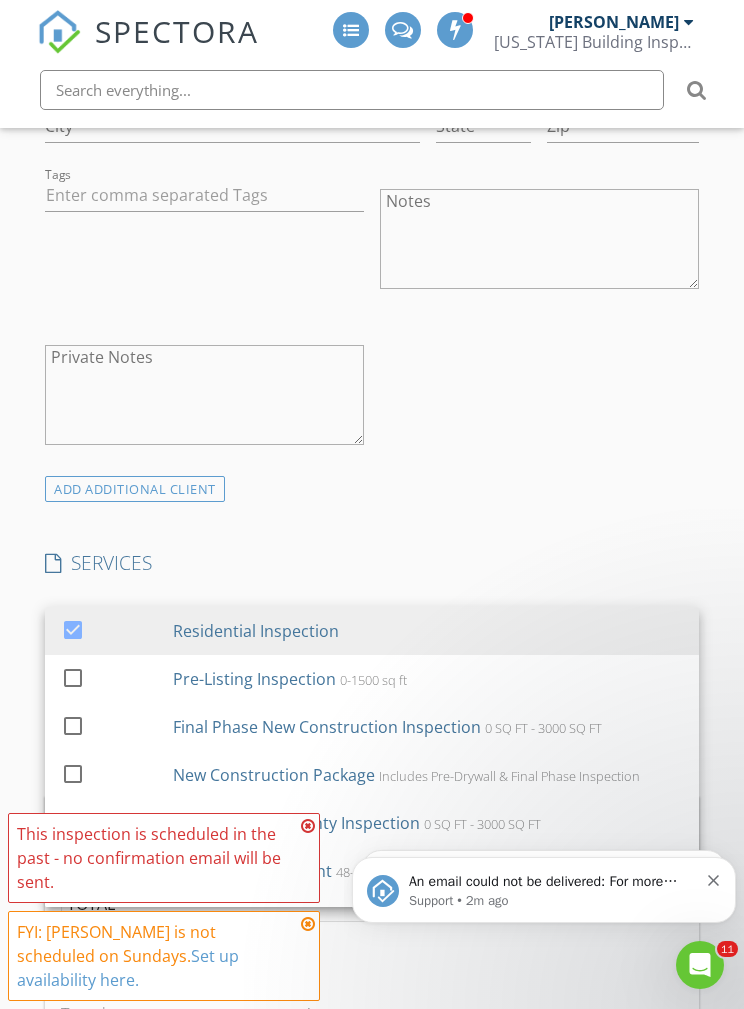 click on "INSPECTOR(S)
check_box   Erick Gaylord   PRIMARY   Erick Gaylord arrow_drop_down   check_box_outline_blank Erick Gaylord specifically requested
Date/Time
Location
Address Search       Address 1780 Jordan Brook Rd   Unit   City Lawrenceville   State Ga   Zip 30043   County     Square Feet   Year Built 2025   Foundation Slab arrow_drop_down
client
check_box Enable Client CC email for this inspection   Client Search     check_box_outline_blank Client is a Company/Organization     First Name Elvis   Last Name Nguyen   Email Ehnguyen101@gmail.com   CC Email   Phone 229-938-5794   Address   City   State   Zip     Tags         Notes   Private Notes
ADD ADDITIONAL client
SERVICES
check_box   Residential Inspection   check_box_outline_blank   Pre-Listing Inspection   0-1500 sq ft" at bounding box center [372, 1013] 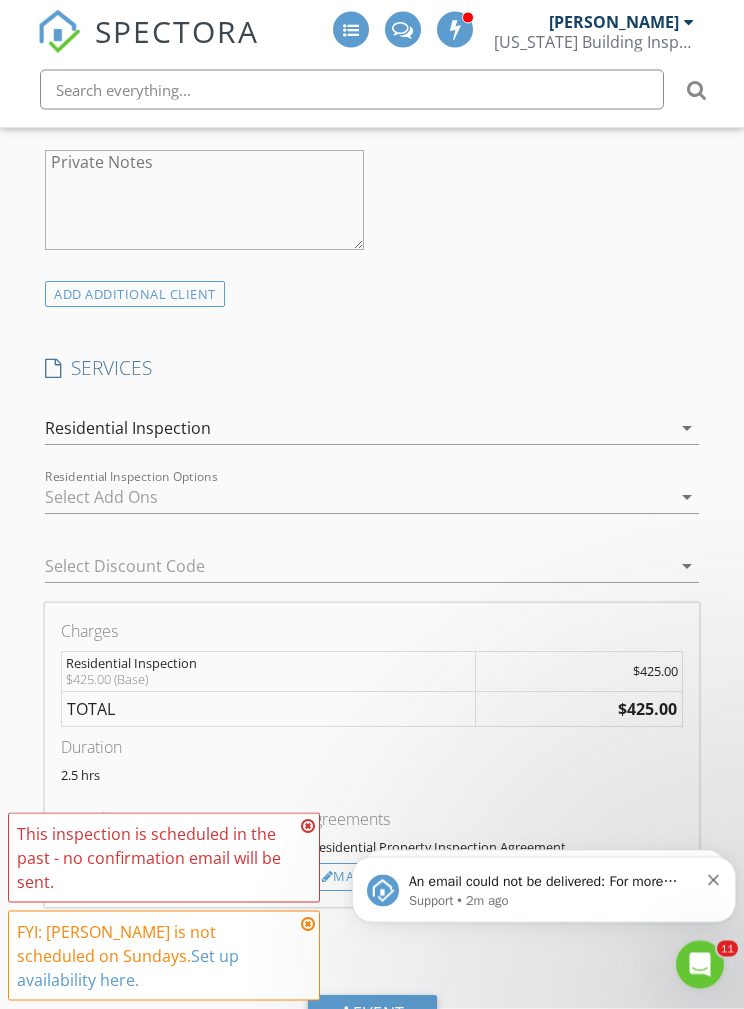 scroll, scrollTop: 1462, scrollLeft: 0, axis: vertical 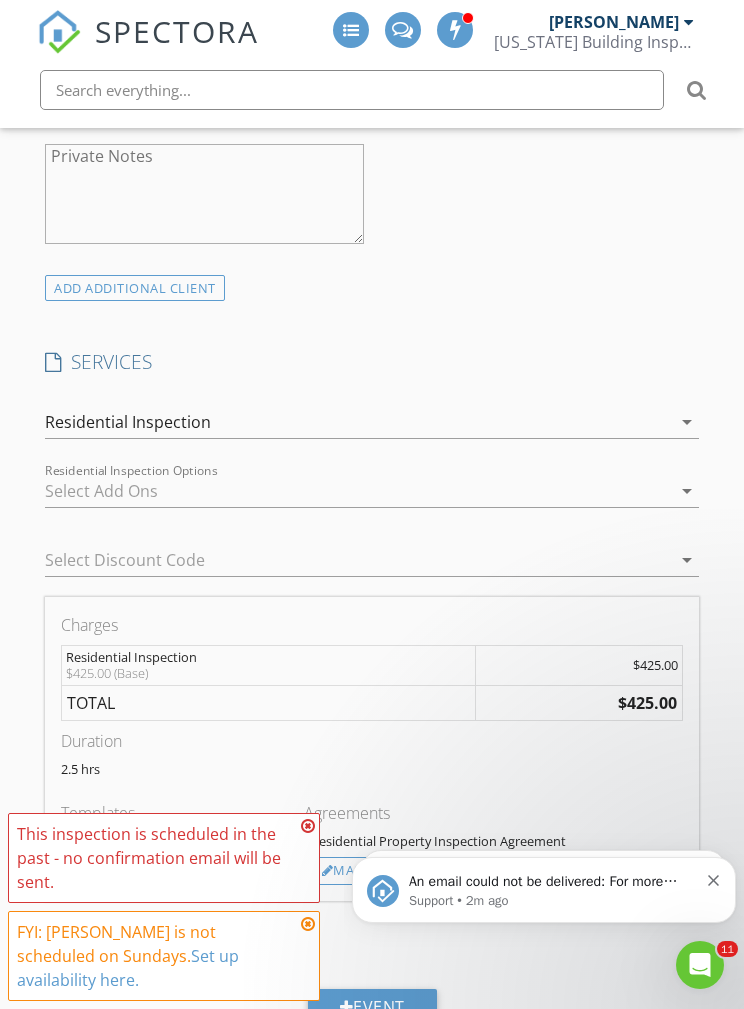 click on "Manual Edit" at bounding box center (372, 871) 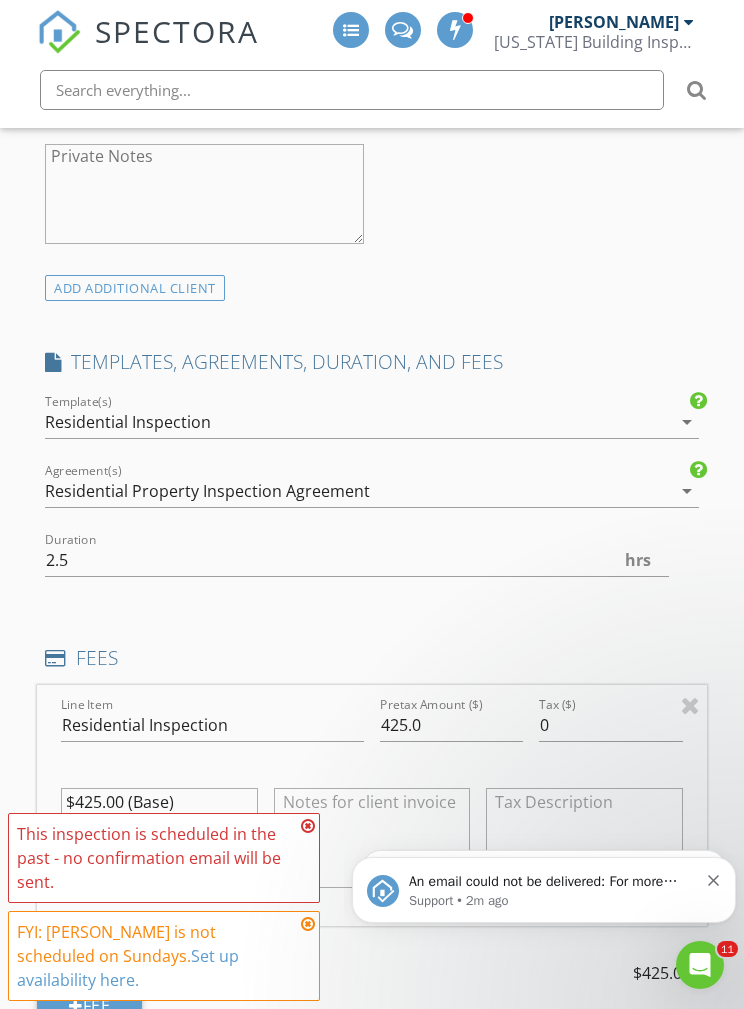 click on "Residential Inspection" at bounding box center [358, 422] 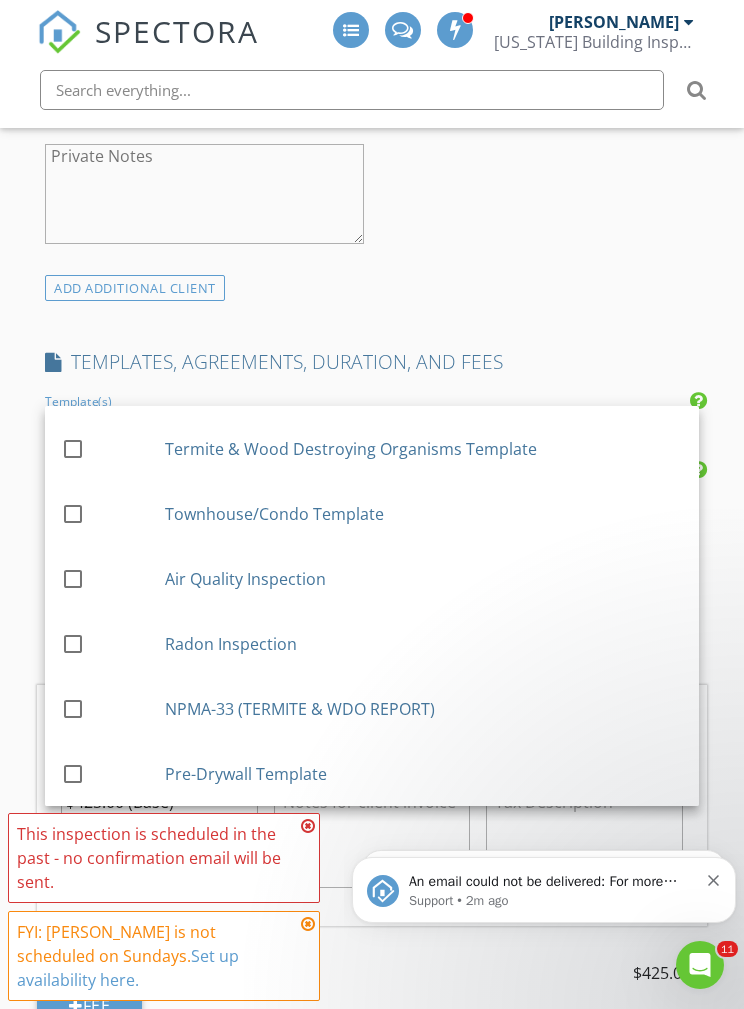 scroll, scrollTop: 510, scrollLeft: 0, axis: vertical 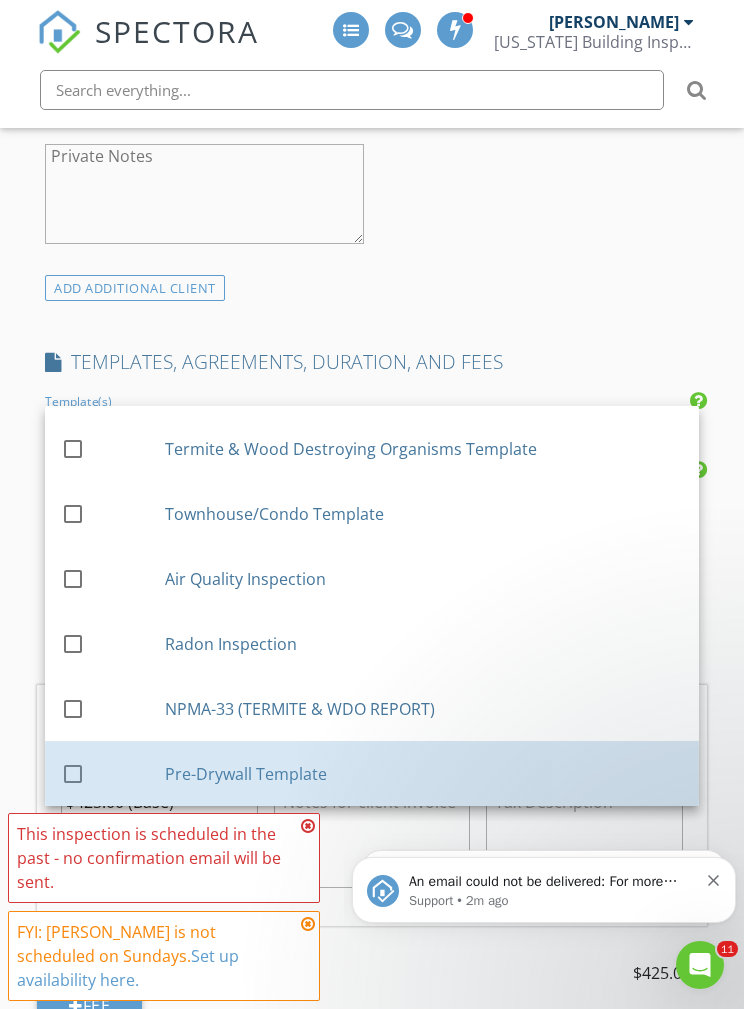 click on "Pre-Drywall Template" at bounding box center (424, 773) 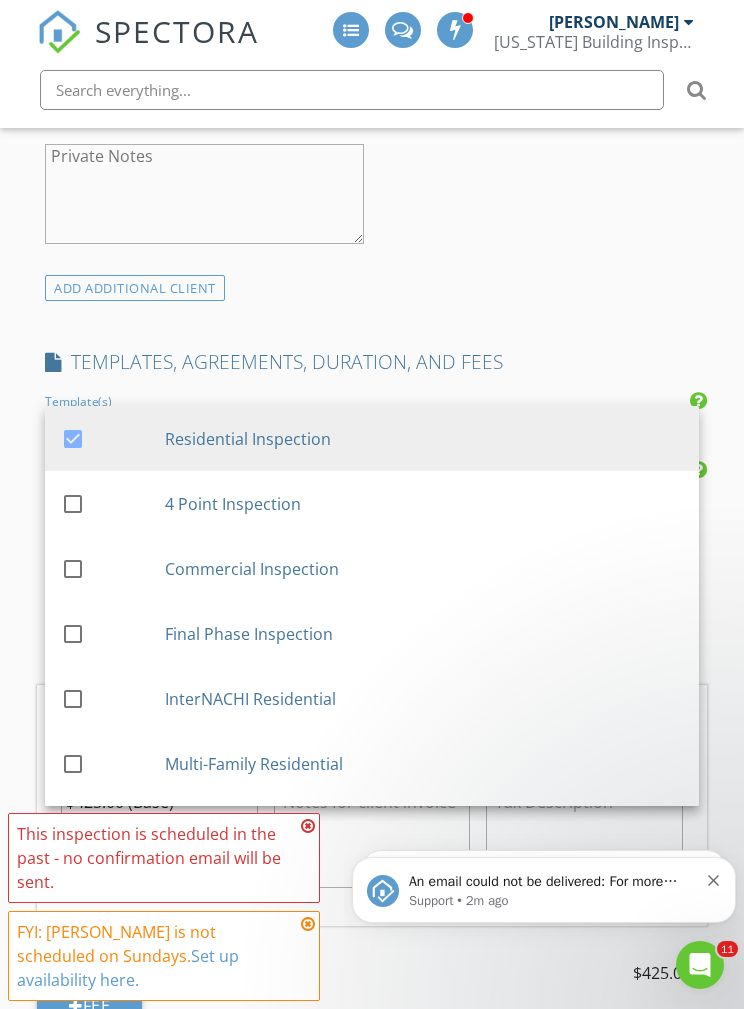 scroll, scrollTop: 0, scrollLeft: 0, axis: both 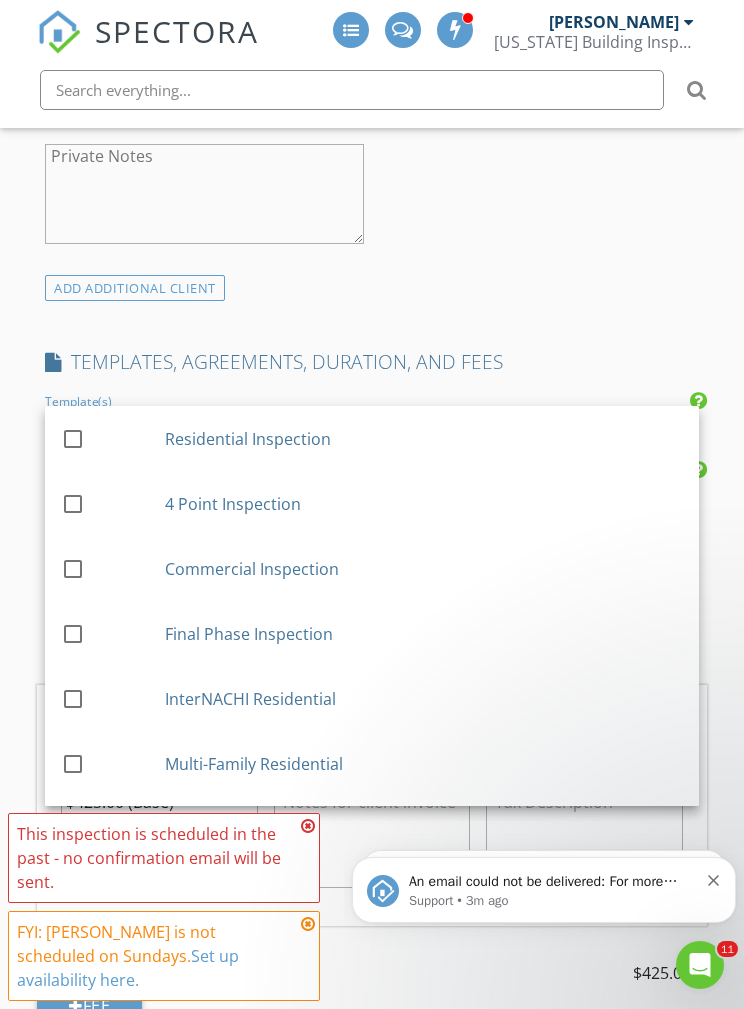 click on "INSPECTOR(S)
check_box   Erick Gaylord   PRIMARY   Erick Gaylord arrow_drop_down   check_box_outline_blank Erick Gaylord specifically requested
Date/Time
Location
Address Search       Address 1780 Jordan Brook Rd   Unit   City Lawrenceville   State Ga   Zip 30043   County     Square Feet   Year Built 2025   Foundation Slab arrow_drop_down
client
check_box Enable Client CC email for this inspection   Client Search     check_box_outline_blank Client is a Company/Organization     First Name Elvis   Last Name Nguyen   Email Ehnguyen101@gmail.com   CC Email   Phone 229-938-5794   Address   City   State   Zip     Tags         Notes   Private Notes
ADD ADDITIONAL client
SERVICES
check_box   Residential Inspection   check_box_outline_blank   Pre-Listing Inspection   0-1500 sq ft" at bounding box center (372, 887) 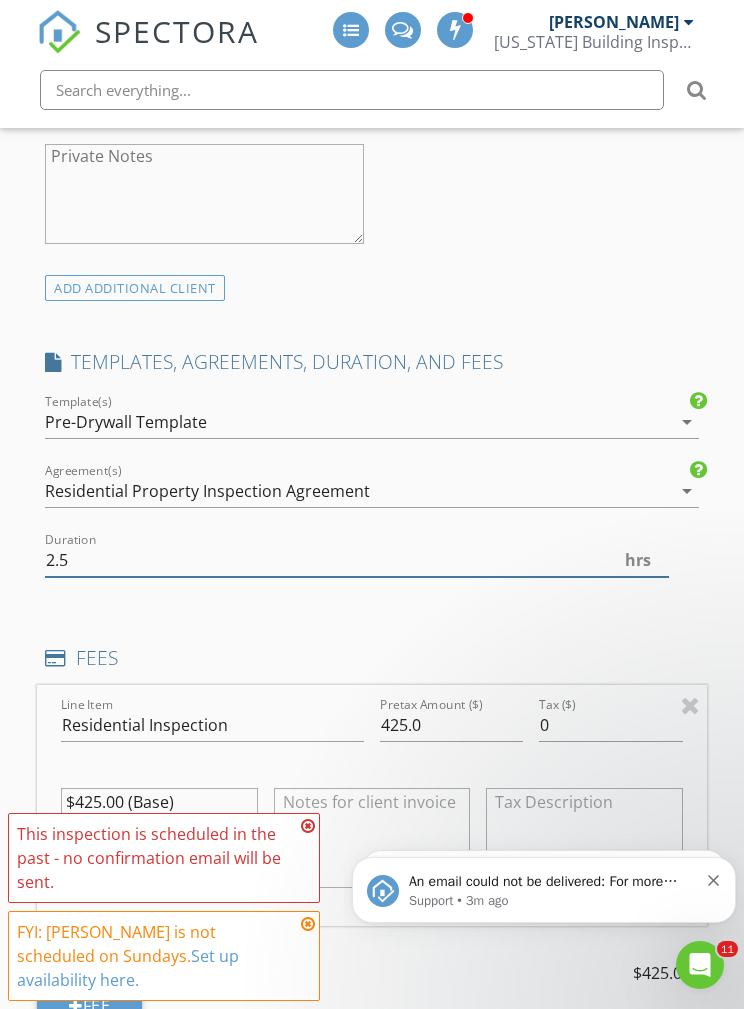 click on "2.5" at bounding box center [357, 560] 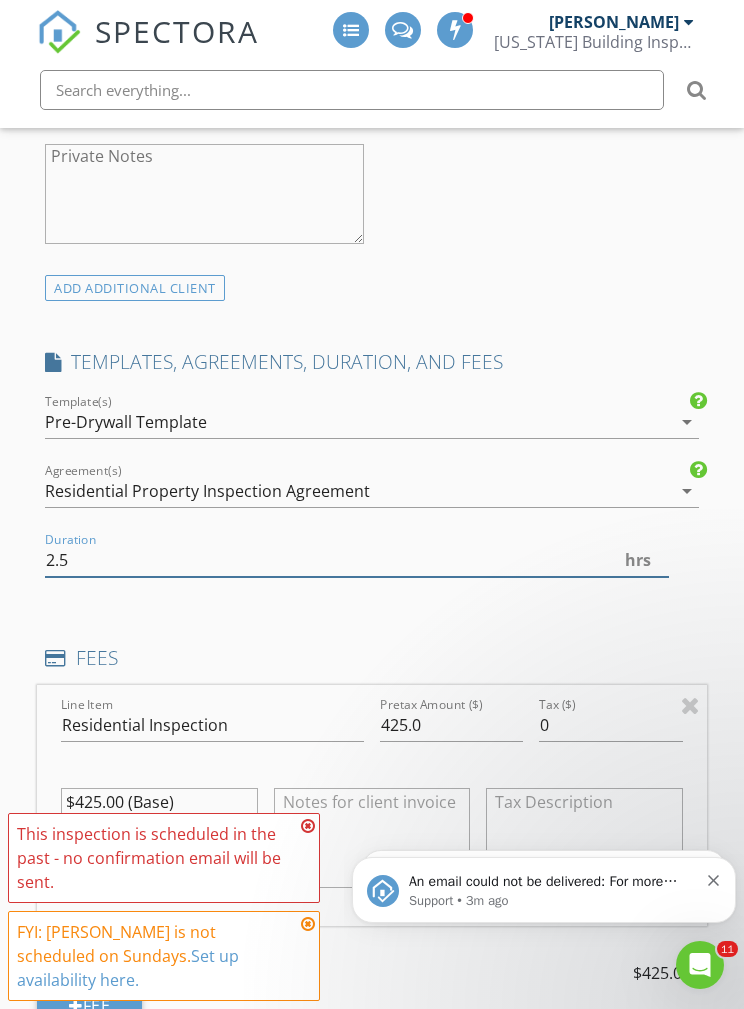 type on "2" 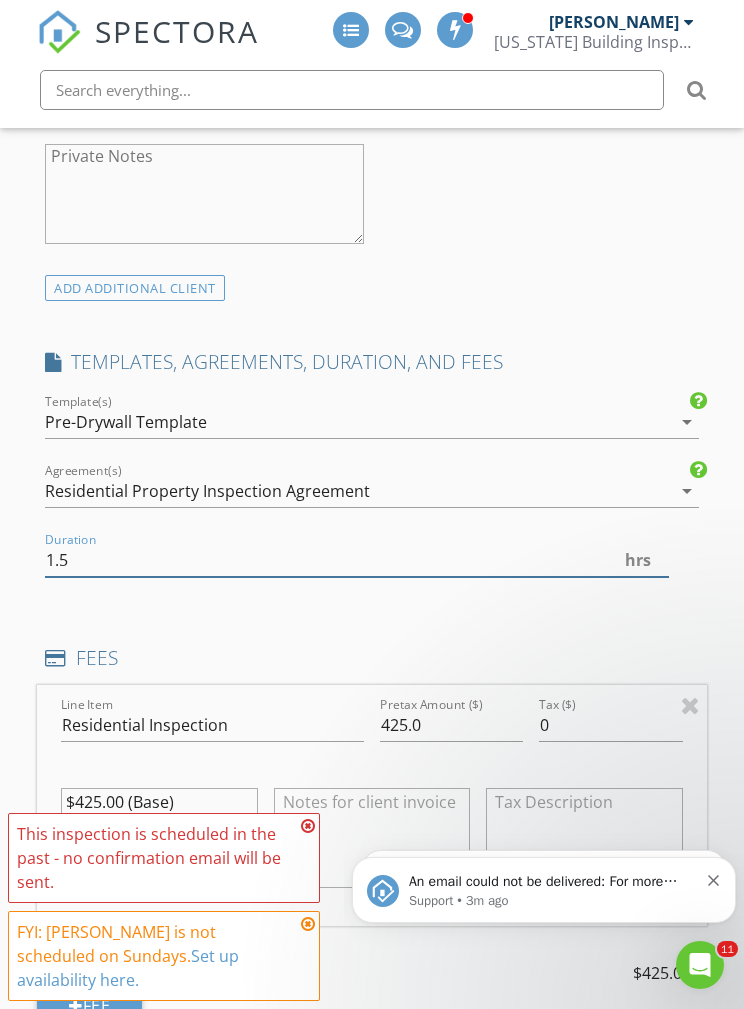 type on "1.5" 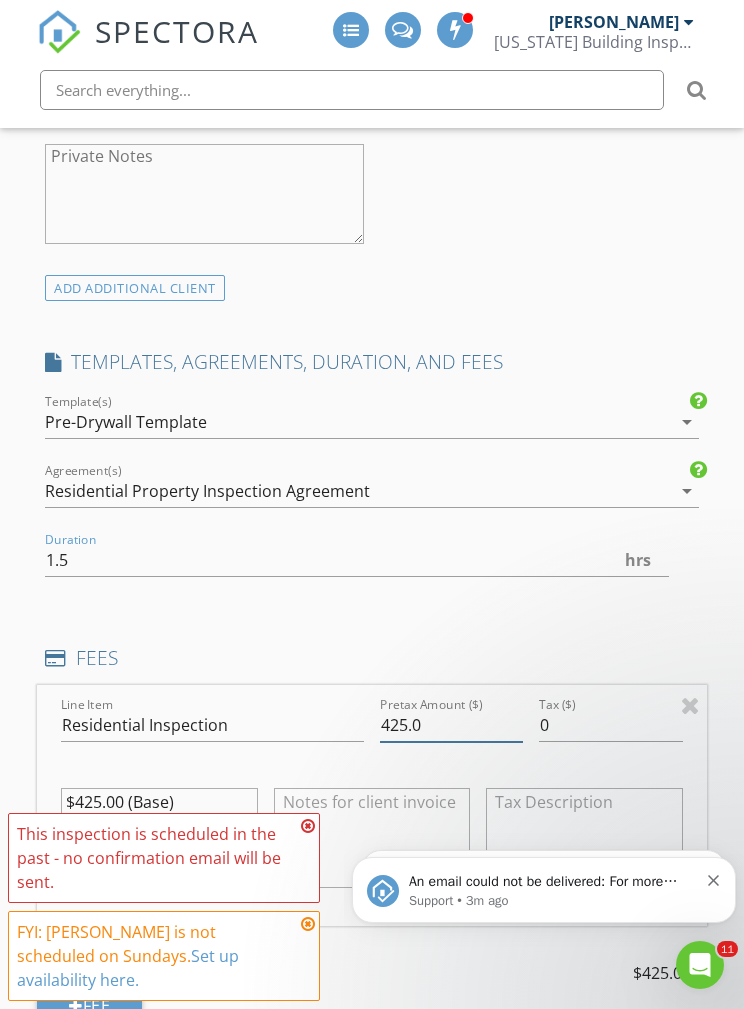 click on "425.0" at bounding box center [451, 725] 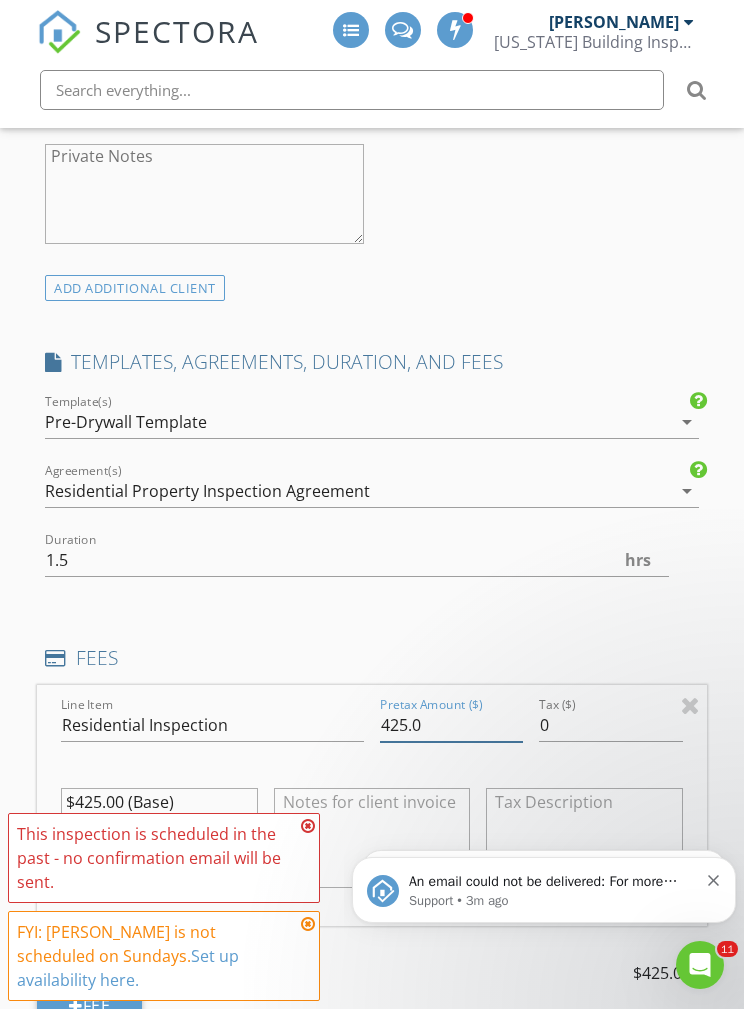 scroll, scrollTop: 1462, scrollLeft: 80, axis: both 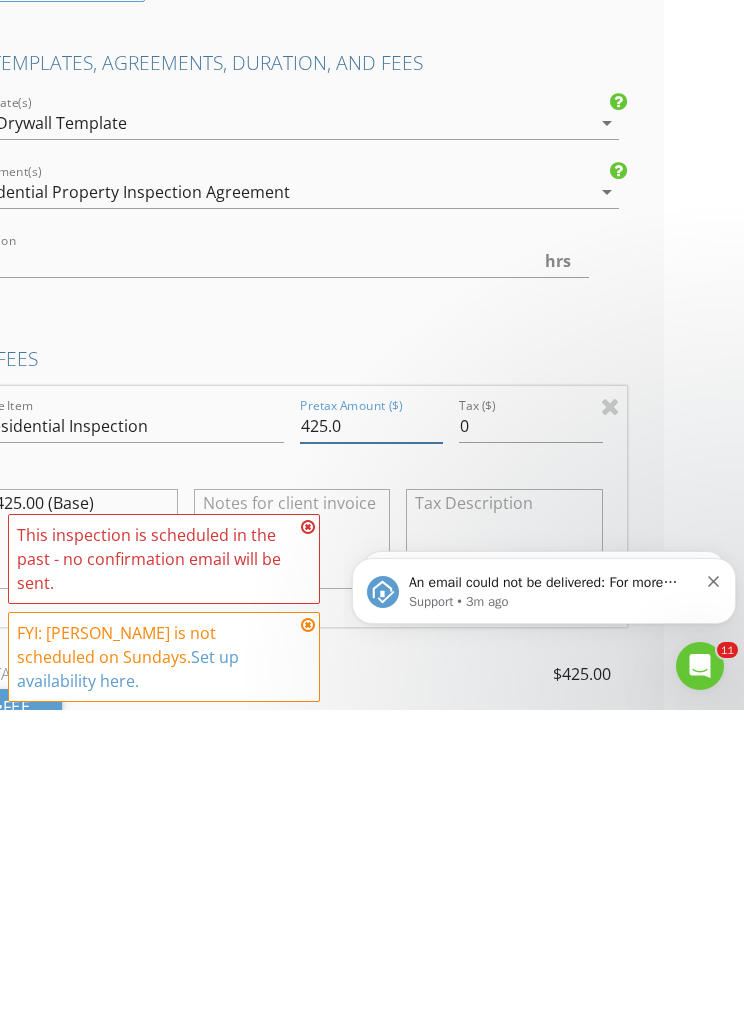 click on "425.0" at bounding box center (371, 725) 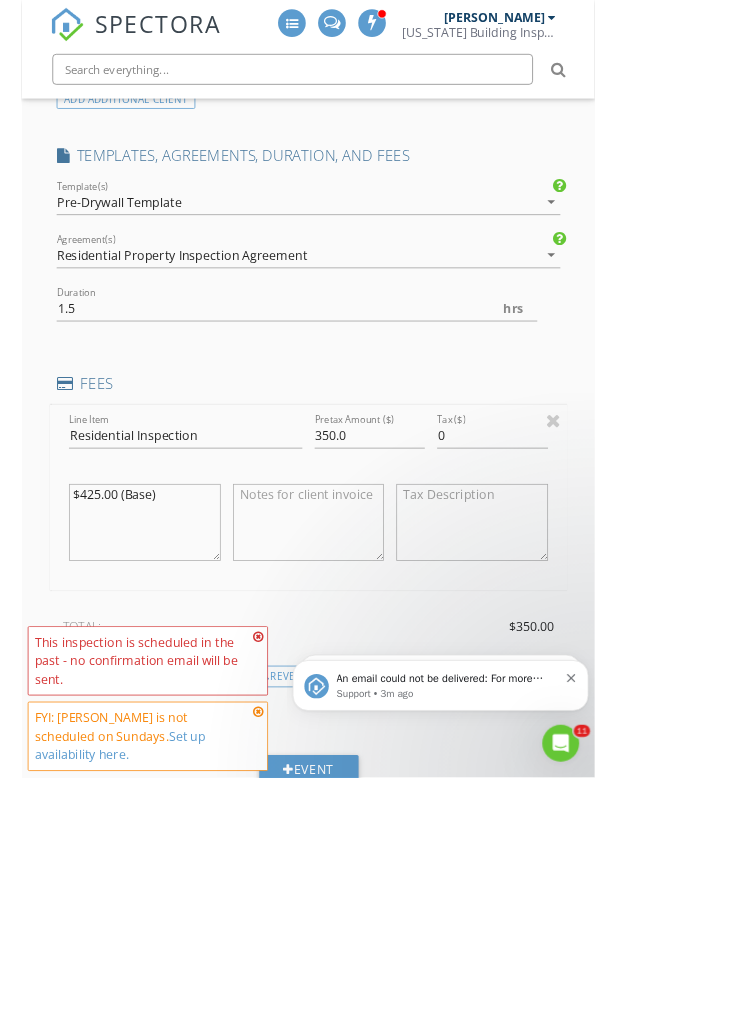 scroll, scrollTop: 1624, scrollLeft: 0, axis: vertical 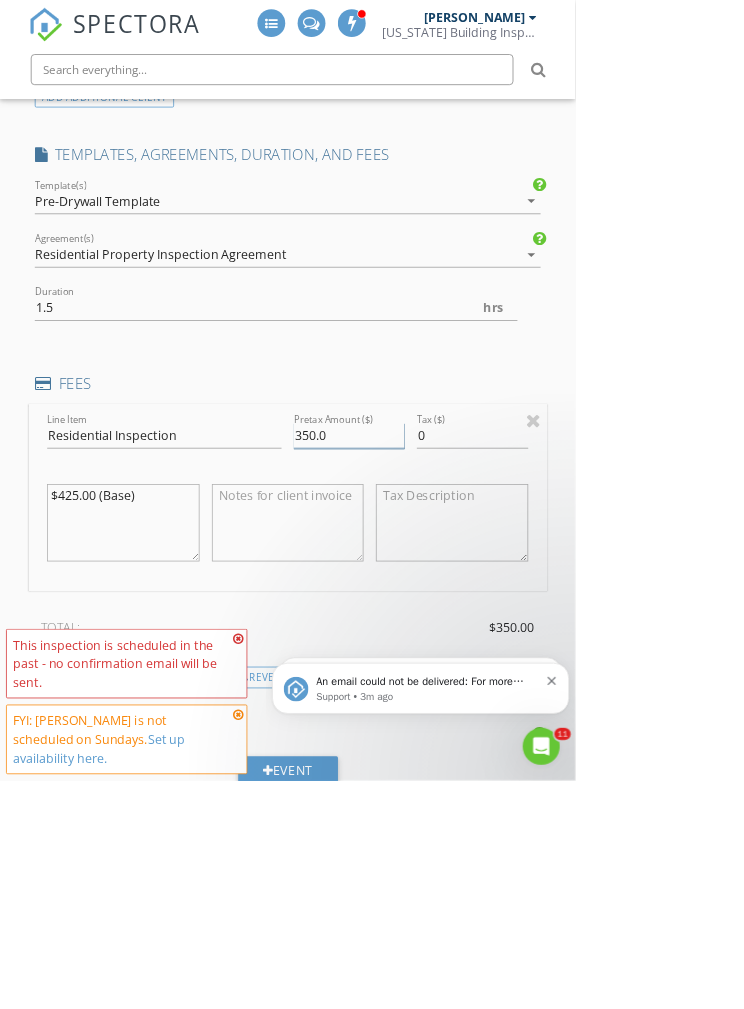 type on "350.0" 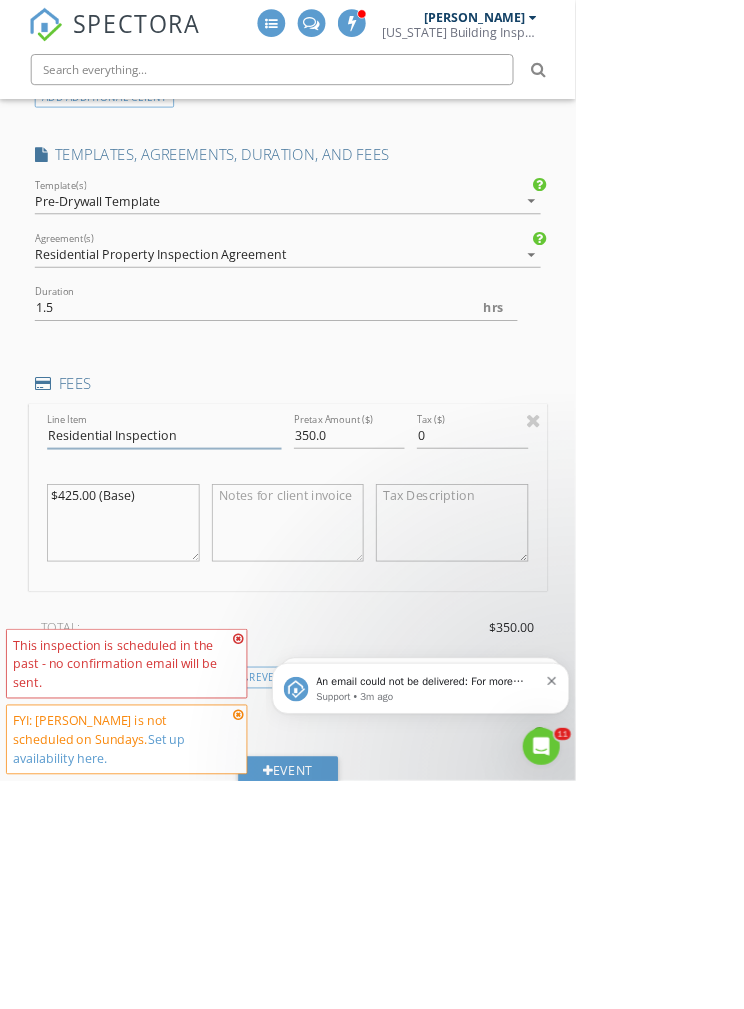 click on "Residential Inspection" at bounding box center [212, 563] 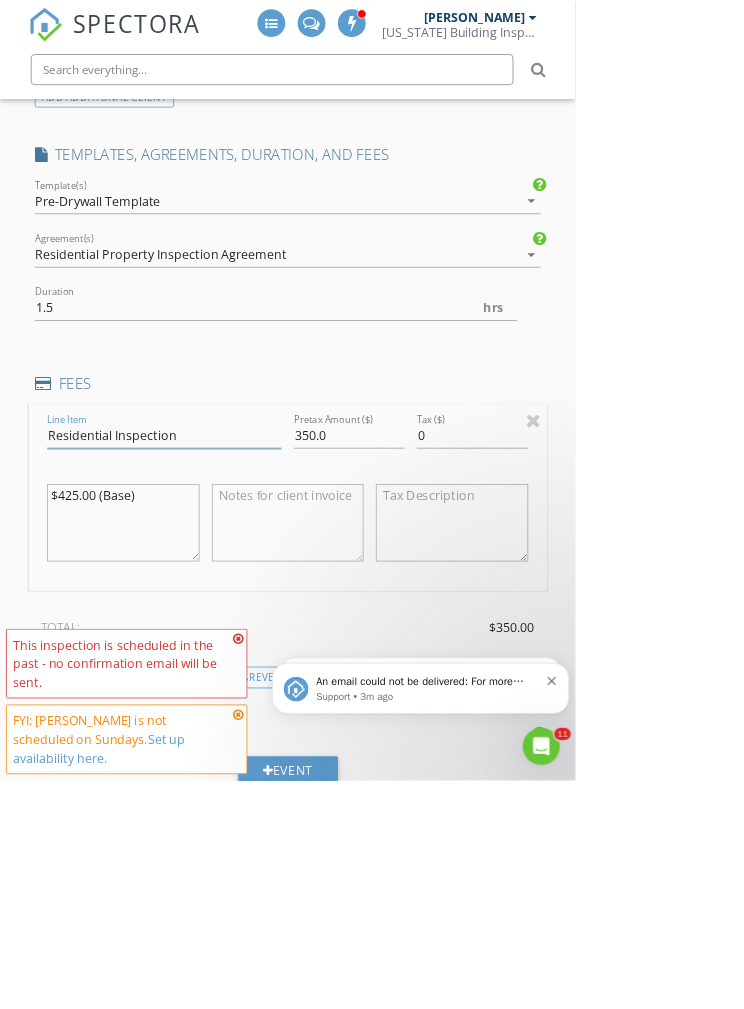 scroll, scrollTop: 1624, scrollLeft: 0, axis: vertical 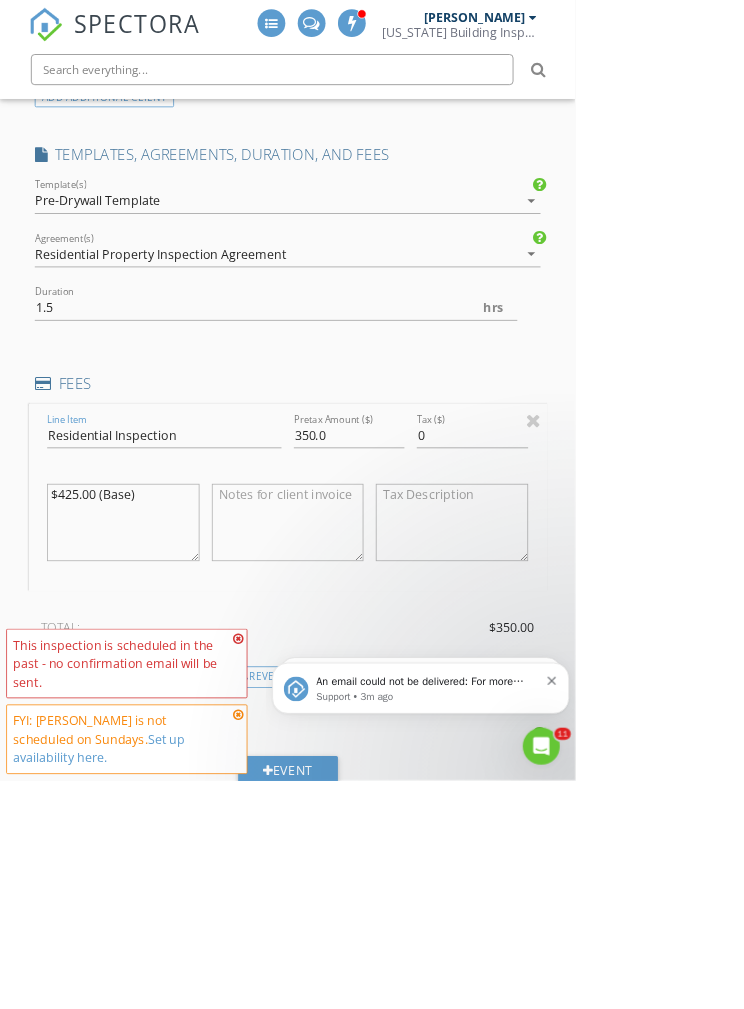 click on "Line Item Residential Inspection     Pretax Amount ($) 350.0   Tax ($) 0   $425.00 (Base)" at bounding box center [372, 643] 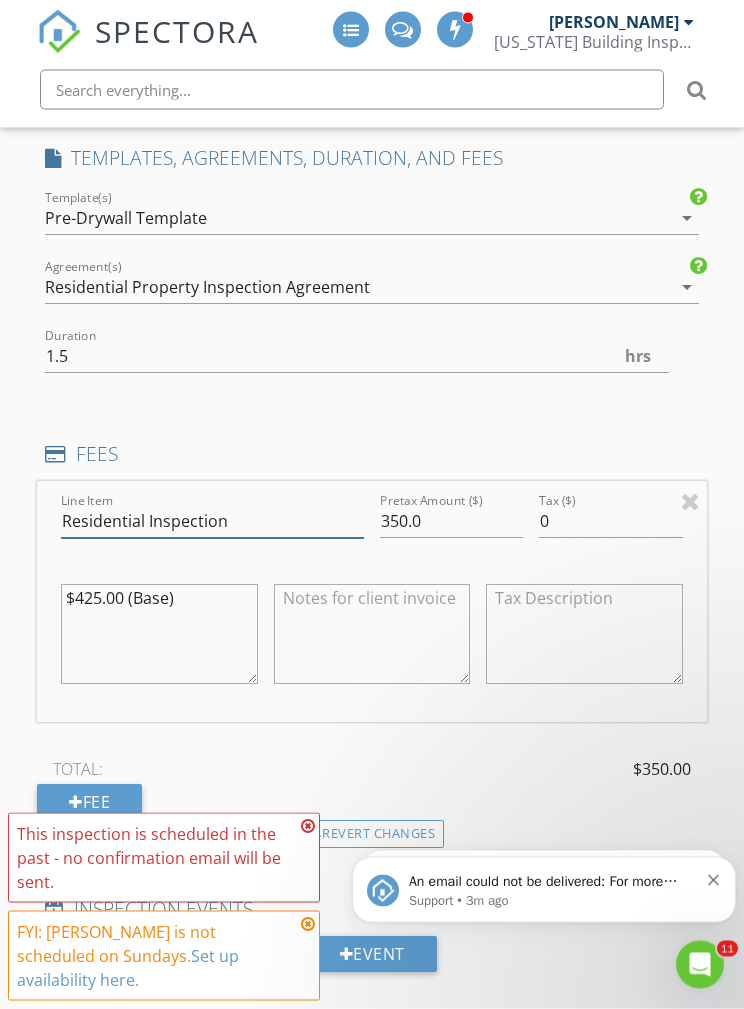 click on "Residential Inspection" at bounding box center (212, 522) 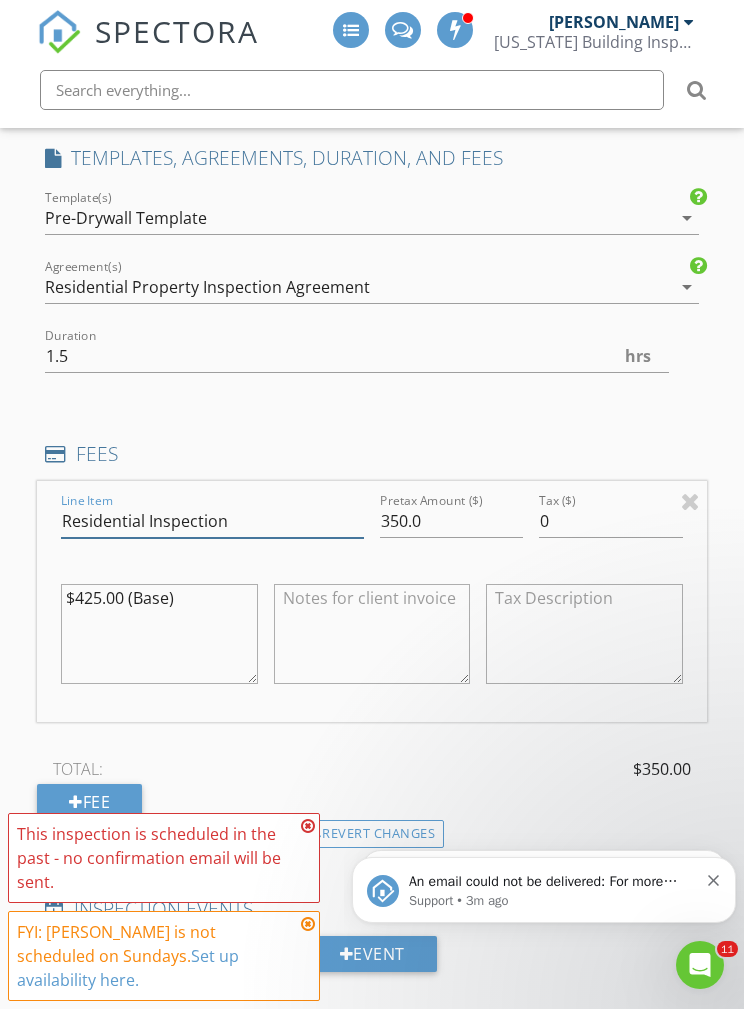 click on "Residential Inspection" at bounding box center [212, 521] 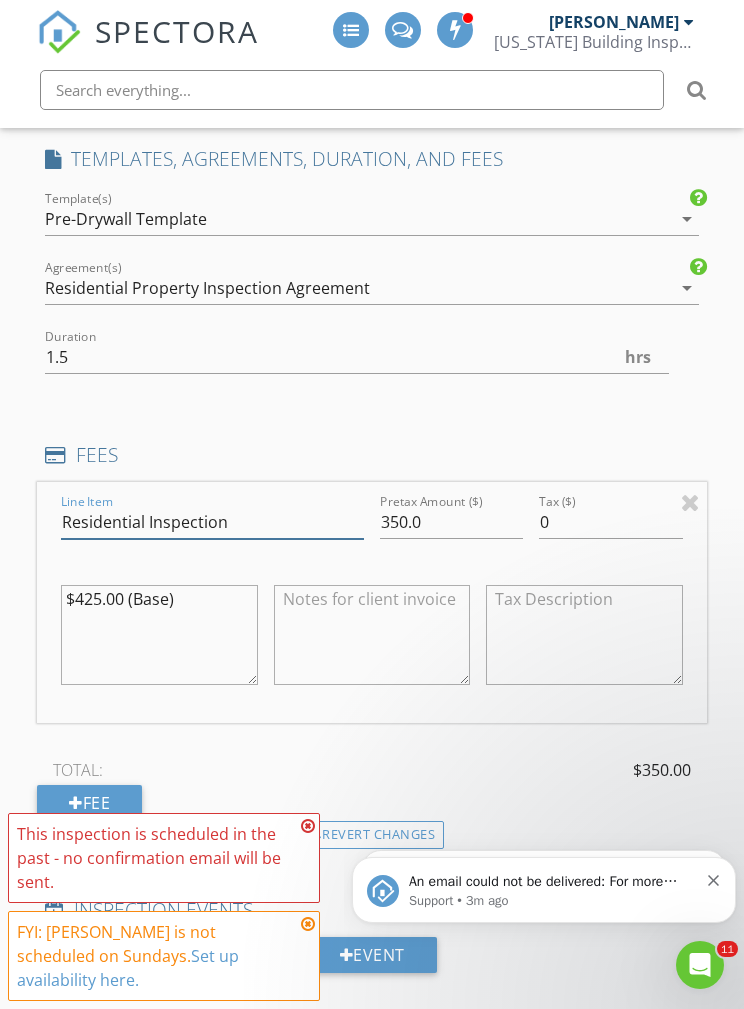 click on "Residential Inspection" at bounding box center (212, 522) 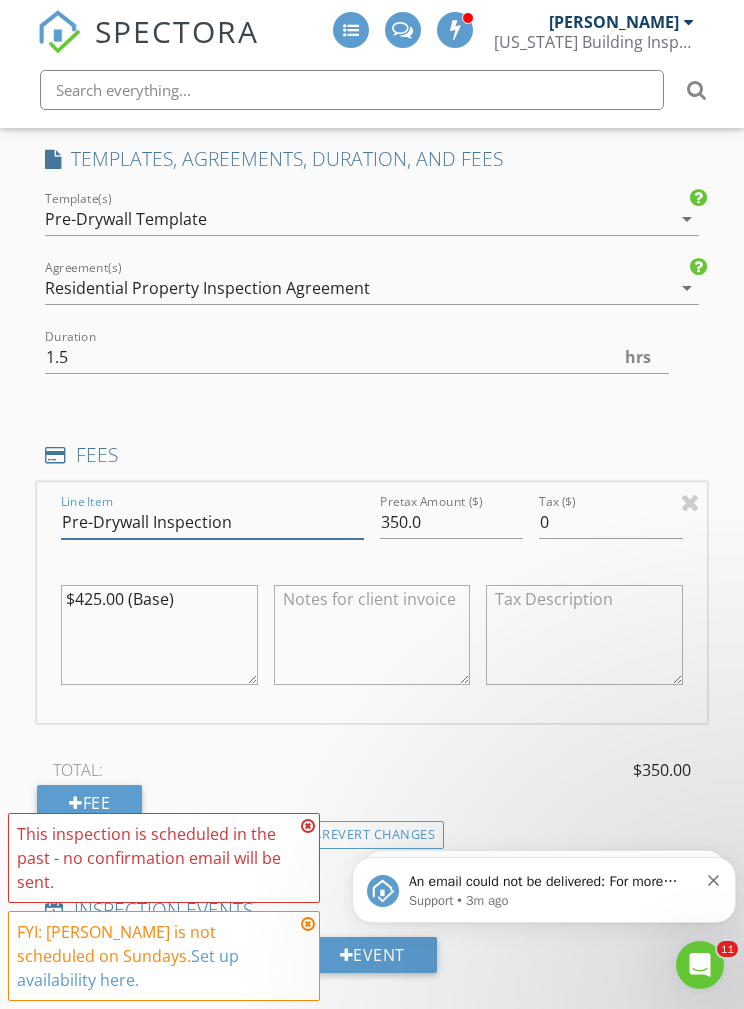 type on "Pre-Drywall Inspection" 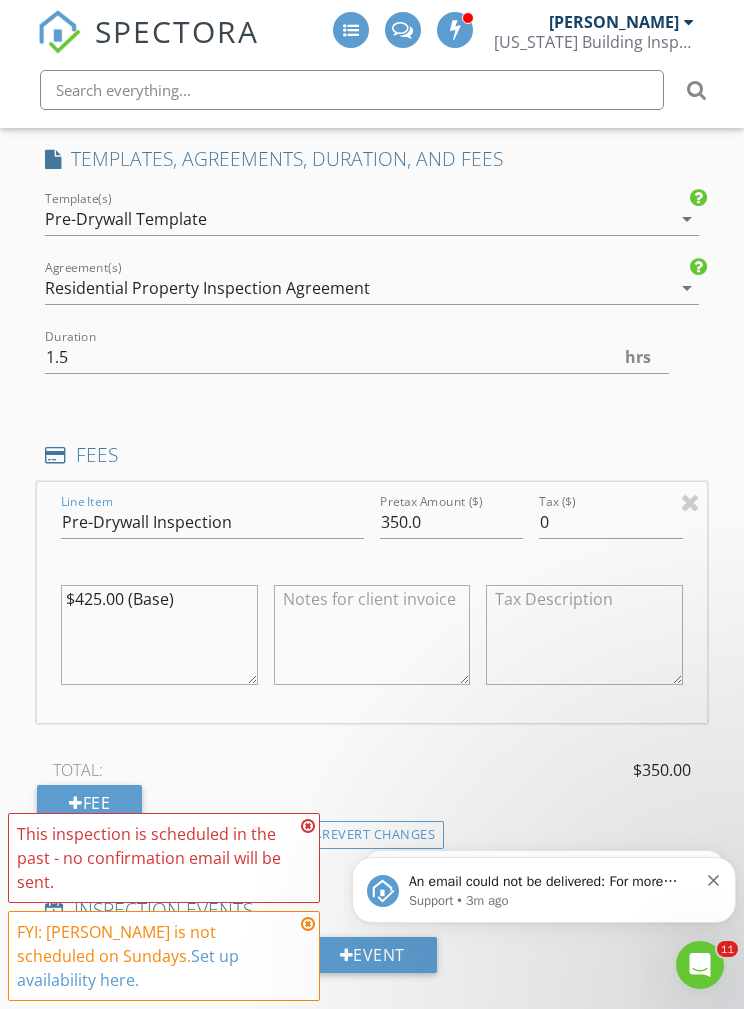 click on "$425.00 (Base)" at bounding box center (159, 639) 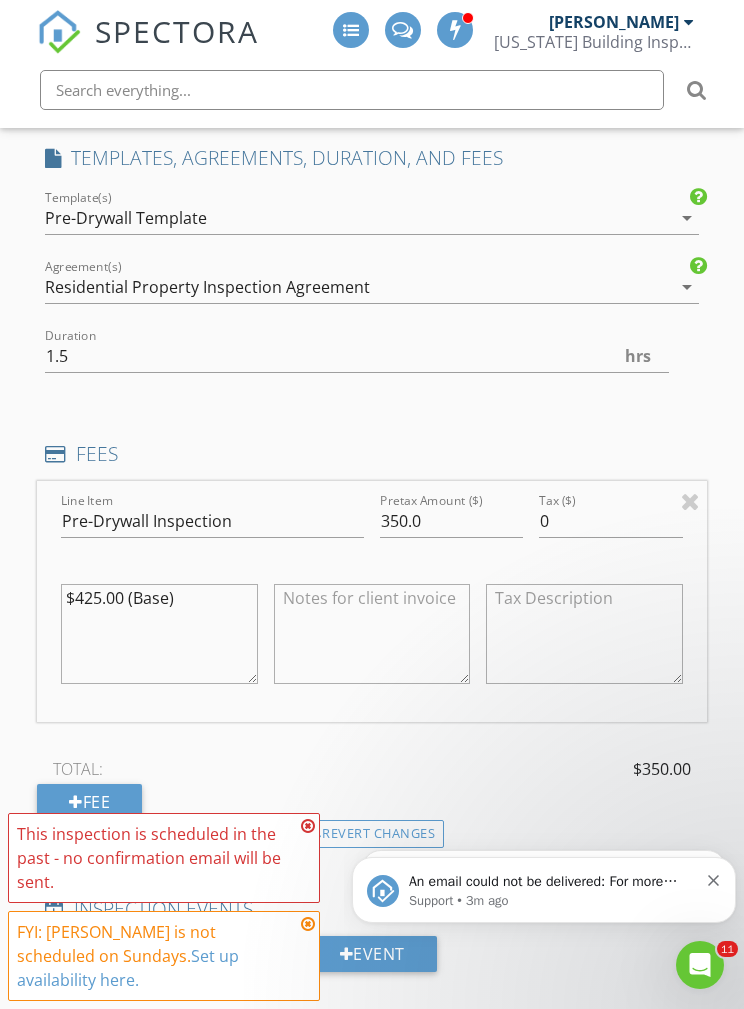 click on "$425.00 (Base)" at bounding box center (159, 634) 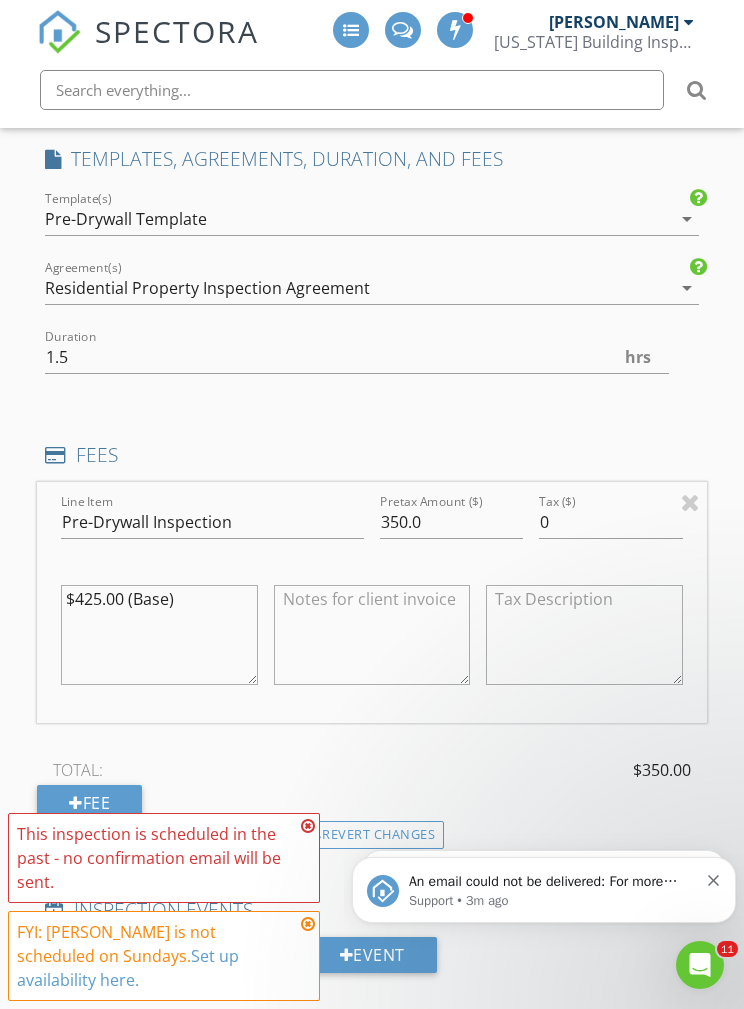 click on "$425.00 (Base)" at bounding box center [159, 635] 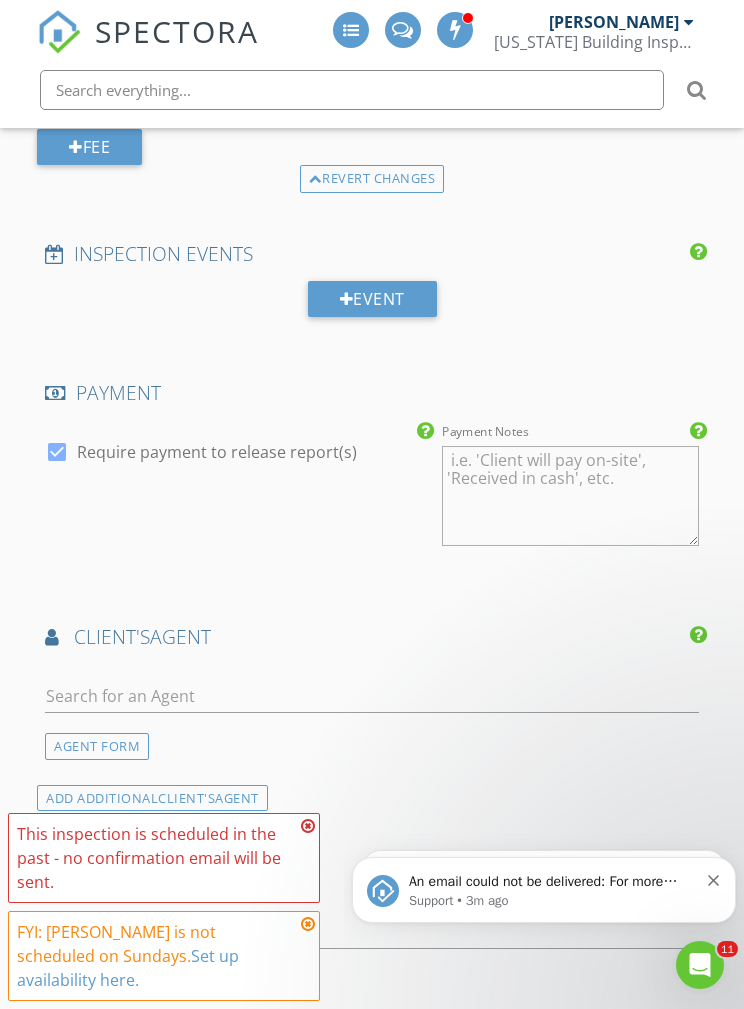 scroll, scrollTop: 2358, scrollLeft: 0, axis: vertical 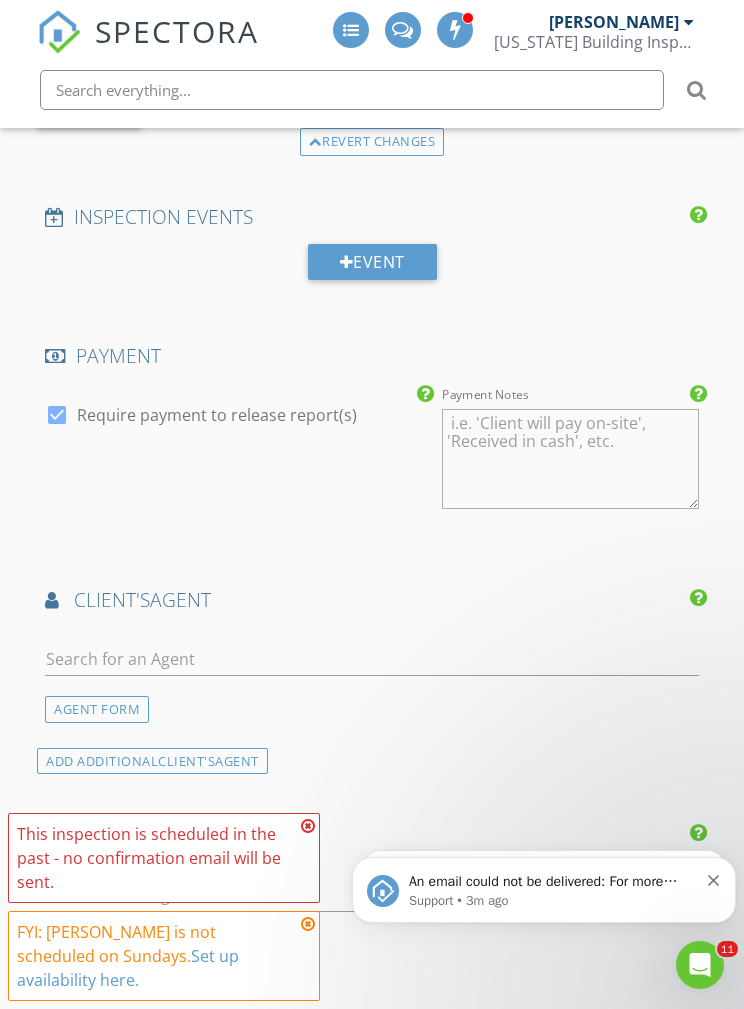 type on "$350.00 (Base)" 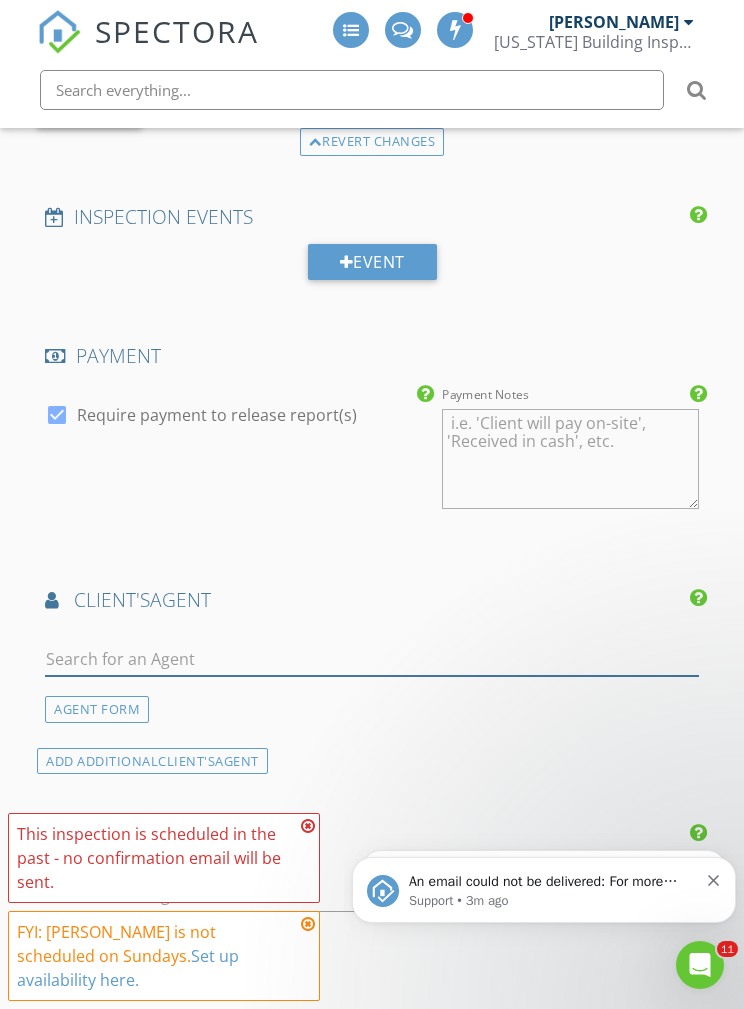 click at bounding box center (372, 659) 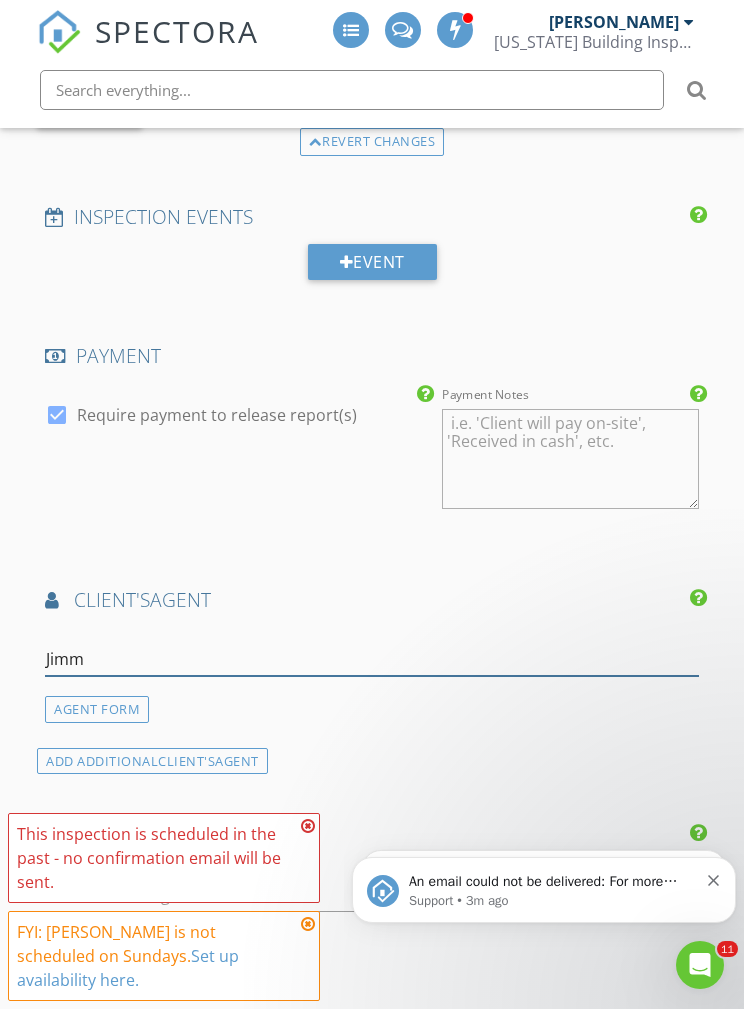 type on "[PERSON_NAME]" 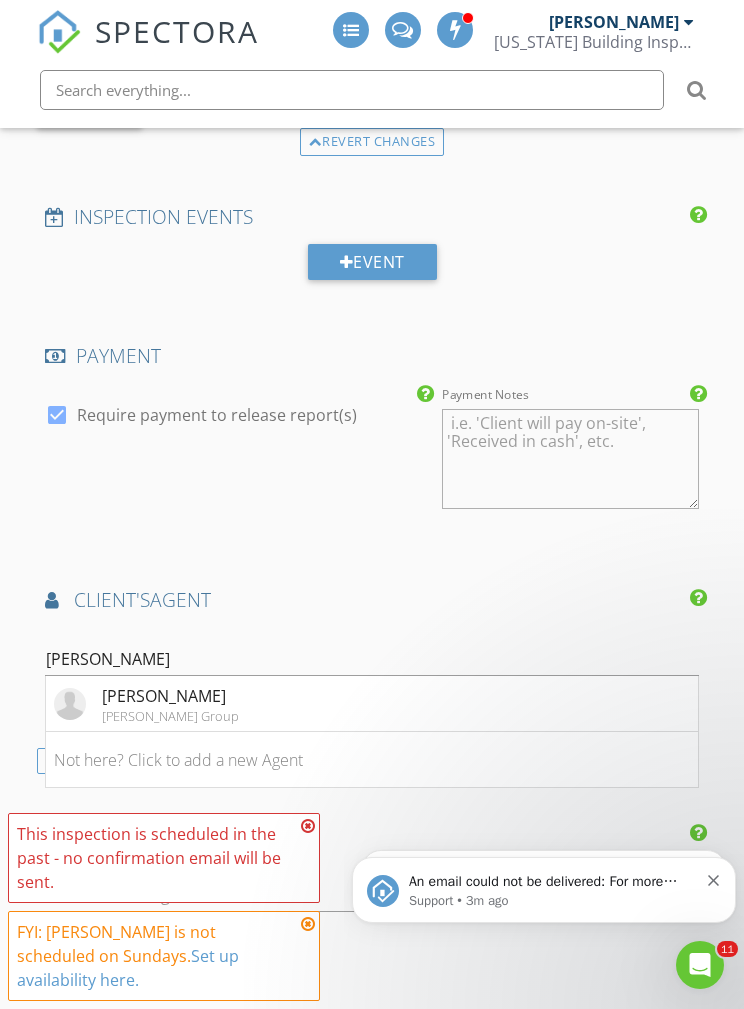click on "Jimmy Le
La'Tep Group" at bounding box center (146, 704) 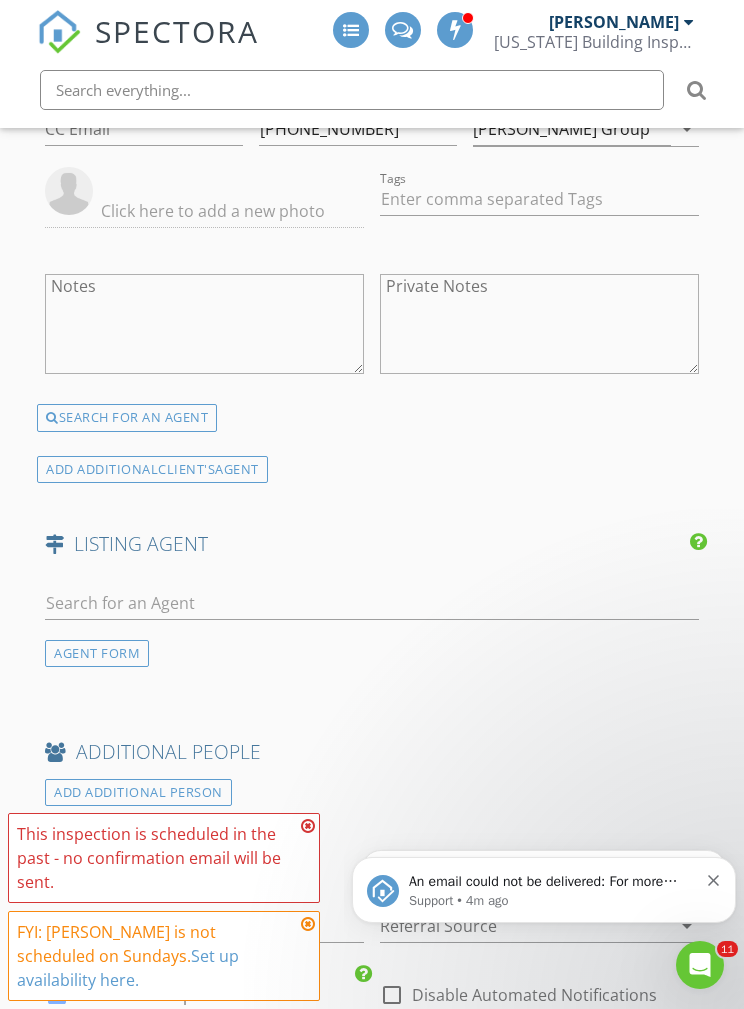 scroll, scrollTop: 3012, scrollLeft: 0, axis: vertical 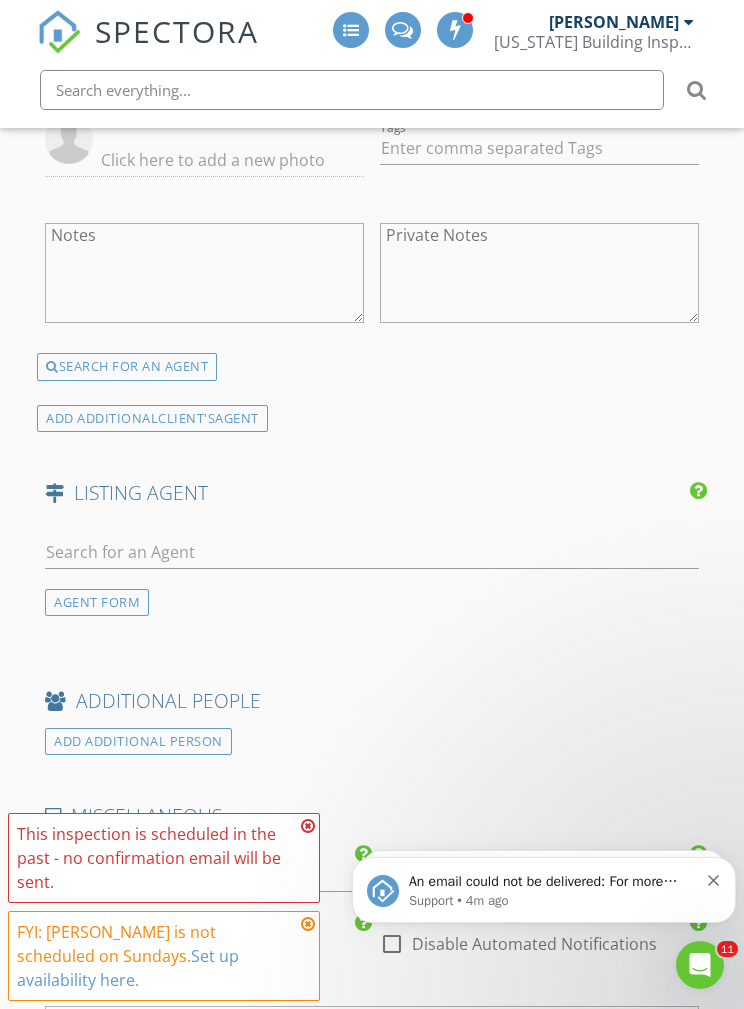 click at bounding box center [511, 875] 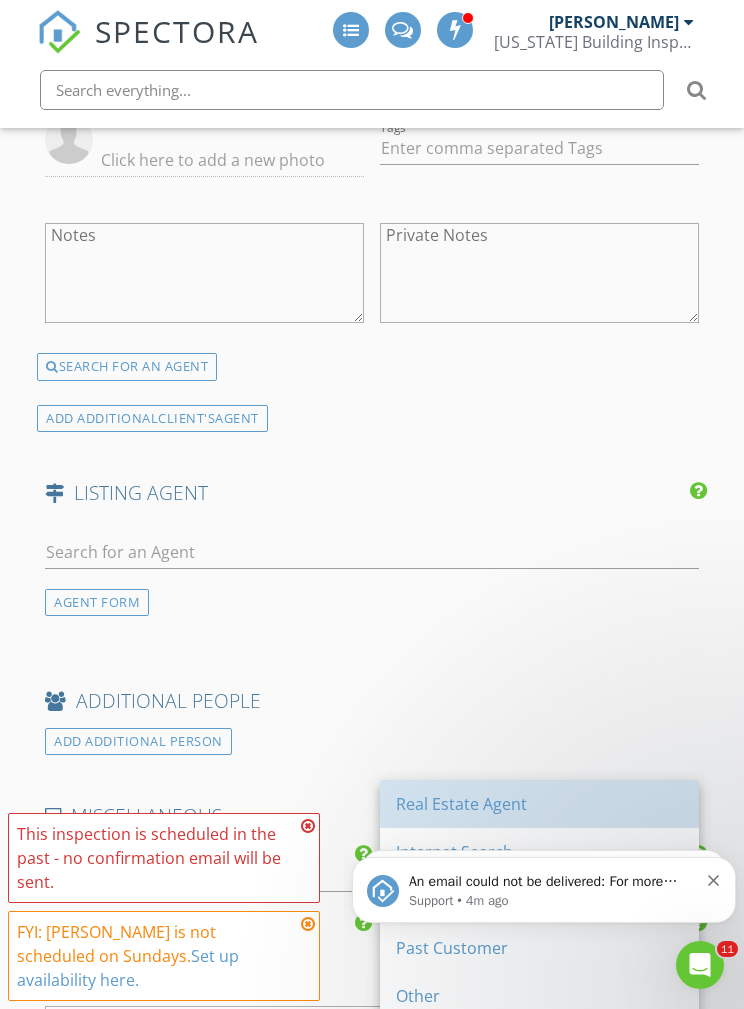 click on "Real Estate Agent" at bounding box center [539, 804] 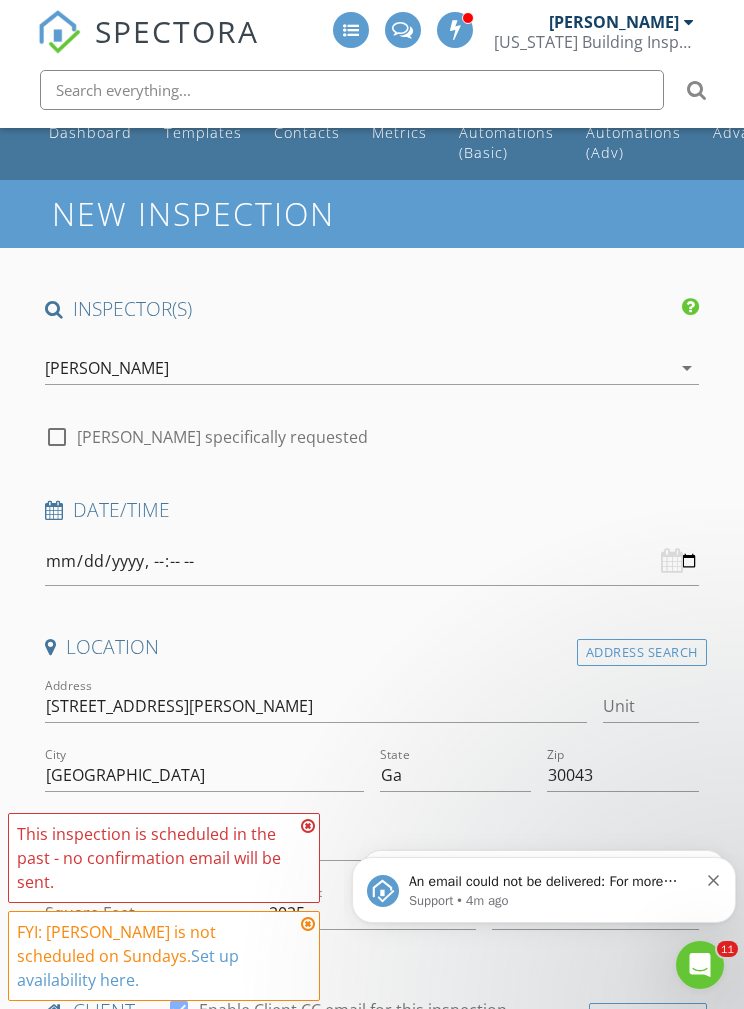 scroll, scrollTop: 0, scrollLeft: 0, axis: both 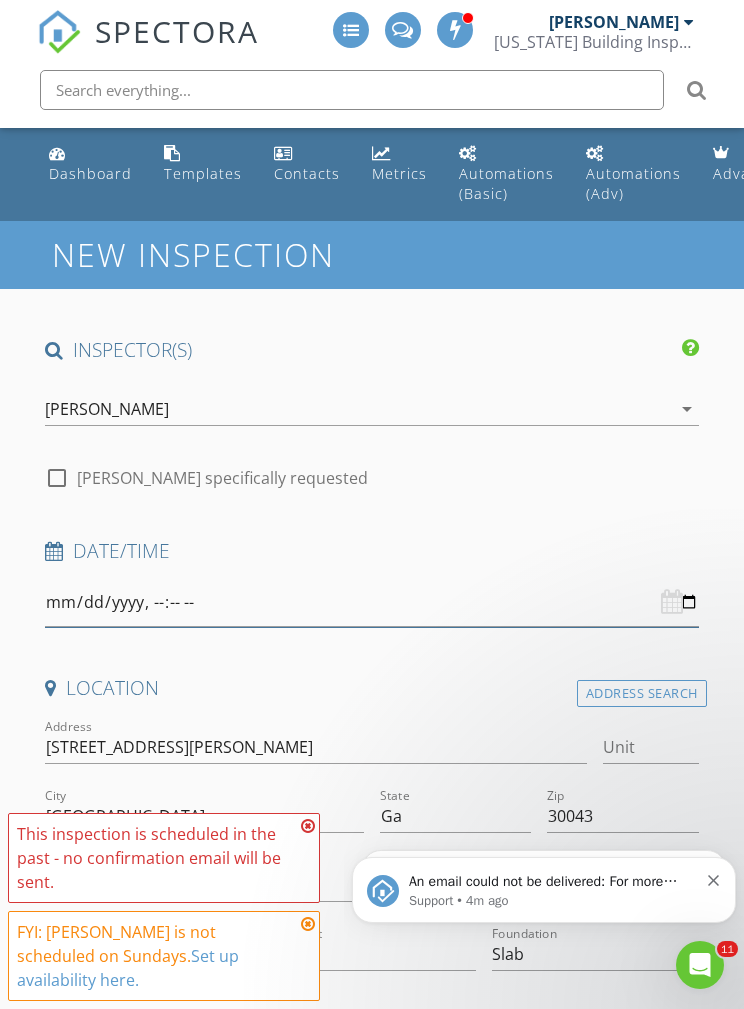 click at bounding box center [372, 602] 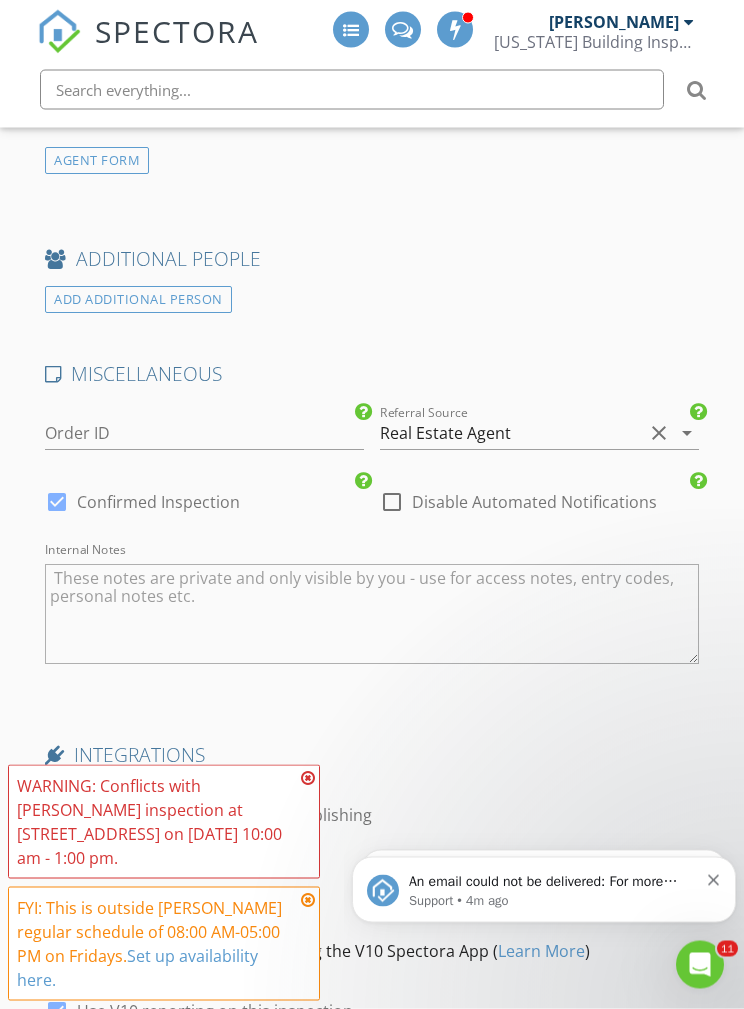 scroll, scrollTop: 3668, scrollLeft: 0, axis: vertical 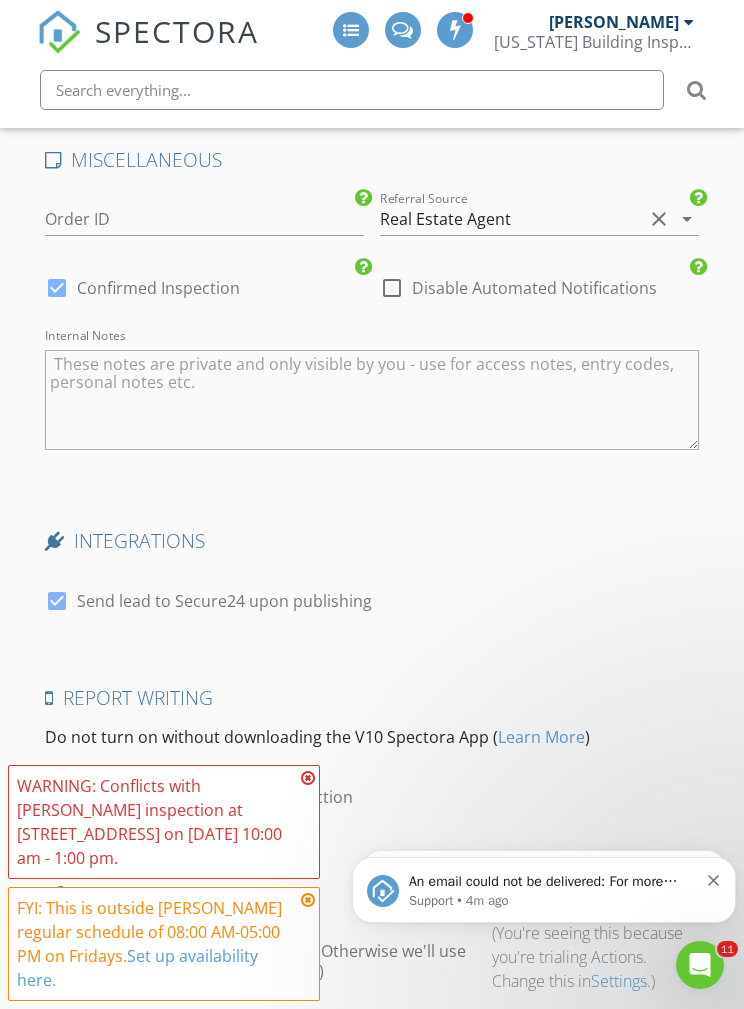 click on "Save Inspection" at bounding box center [372, 1080] 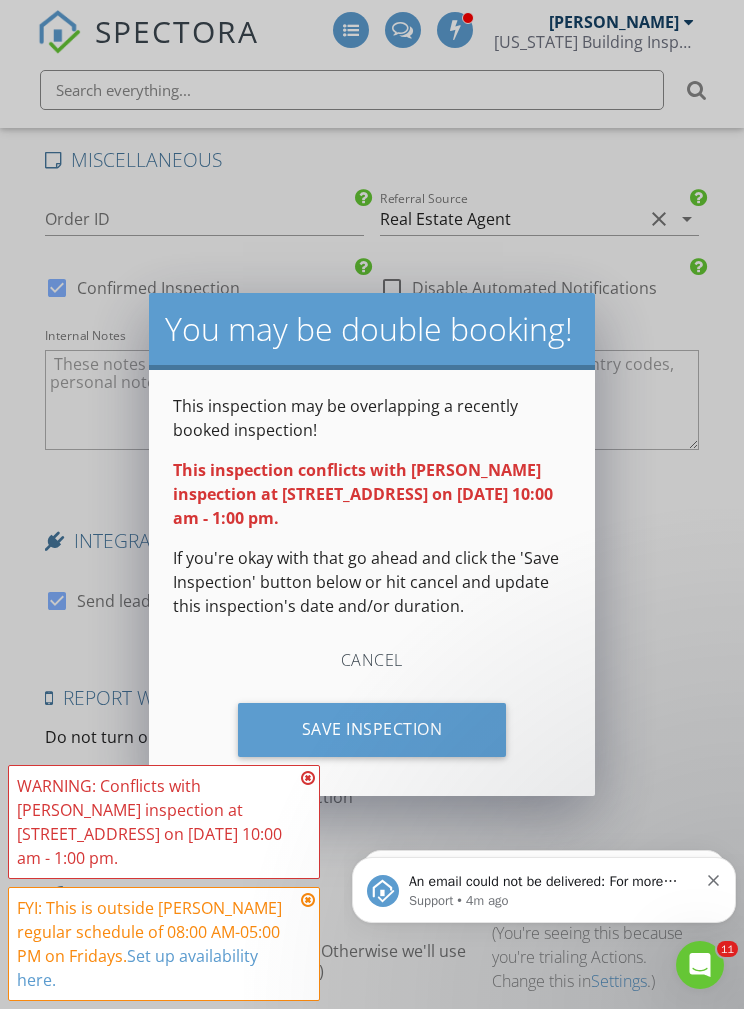 click on "Save Inspection" at bounding box center [372, 730] 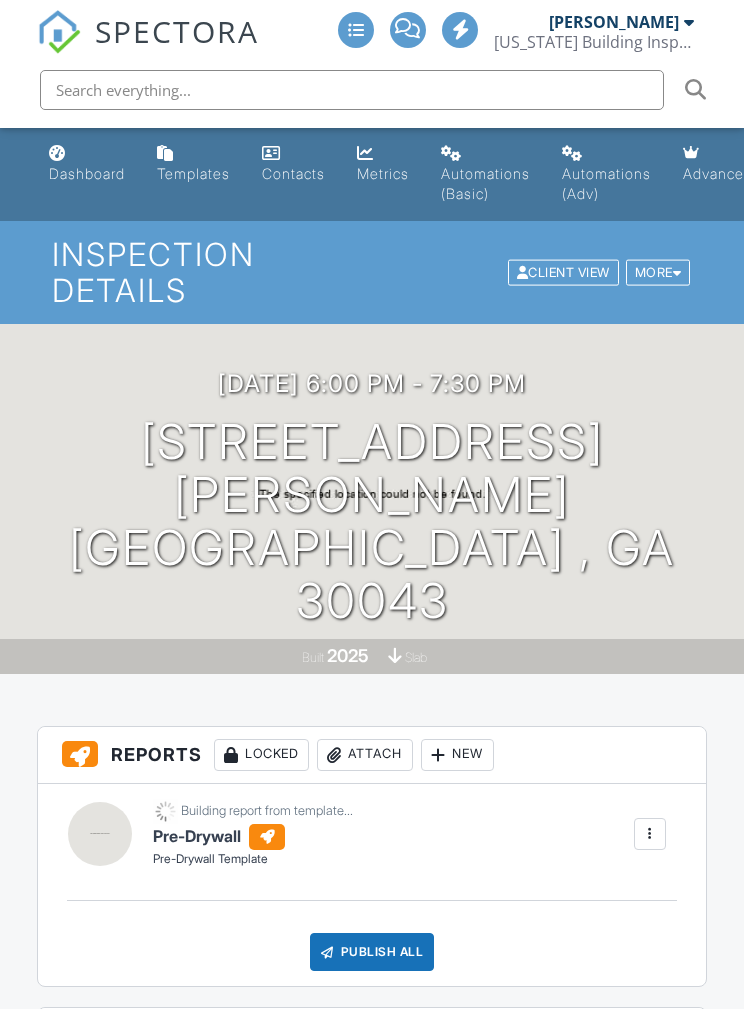 scroll, scrollTop: 0, scrollLeft: 0, axis: both 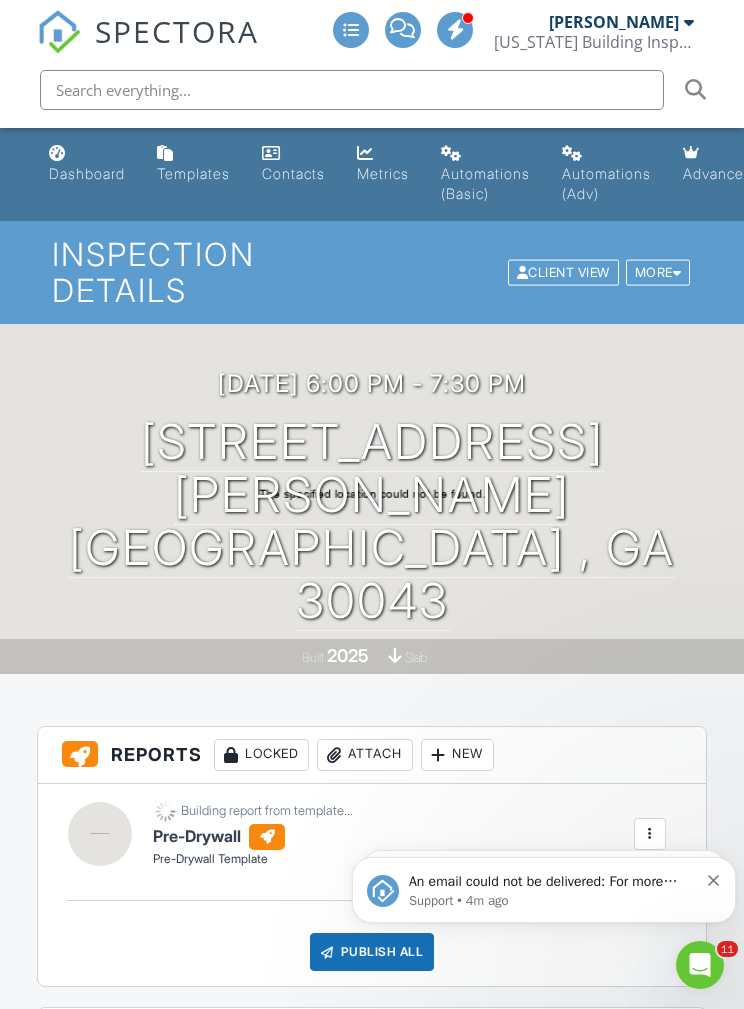 click on "[STREET_ADDRESS][PERSON_NAME]
[GEOGRAPHIC_DATA] , Ga 30043" at bounding box center [372, 521] 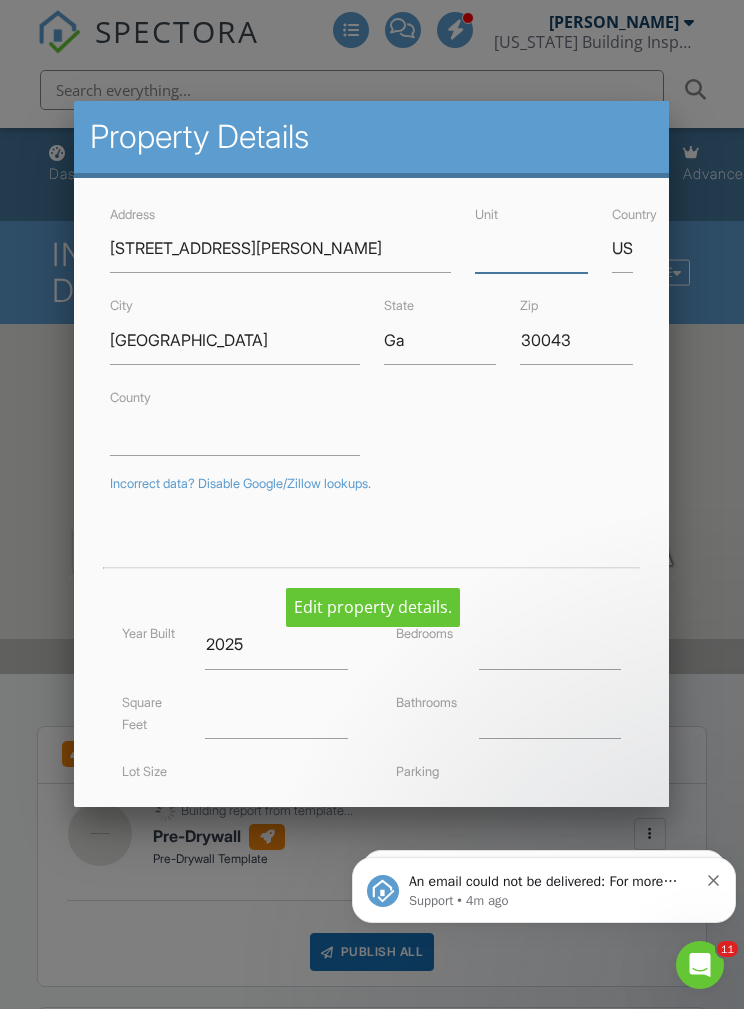 click on "Unit" at bounding box center [531, 248] 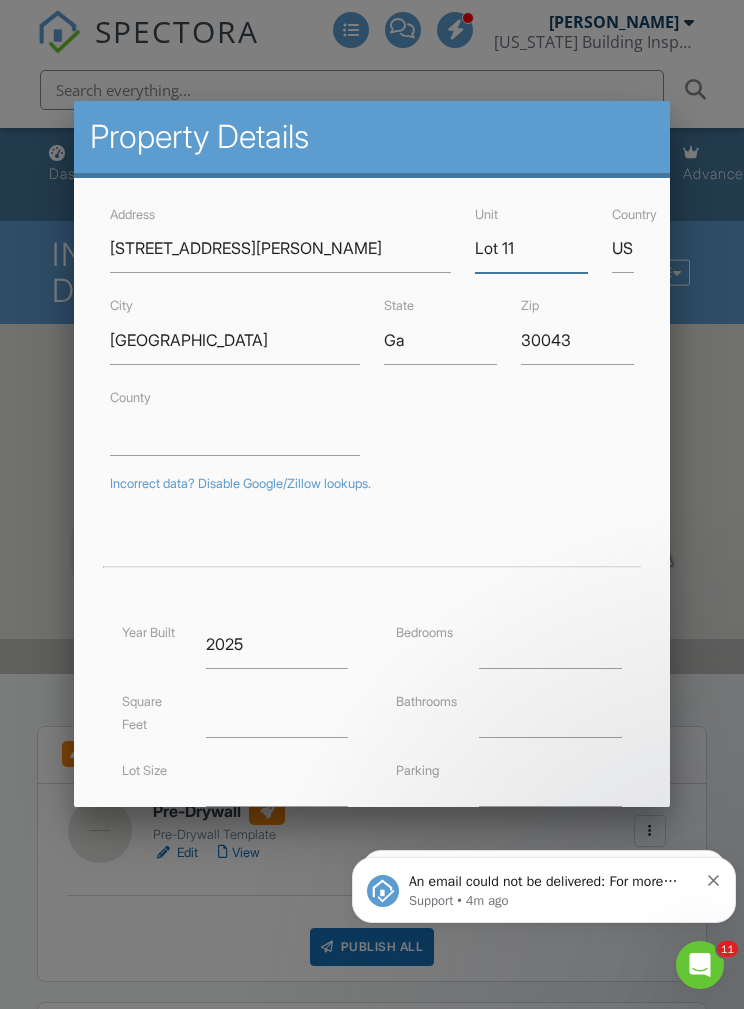 type on "Lot 11" 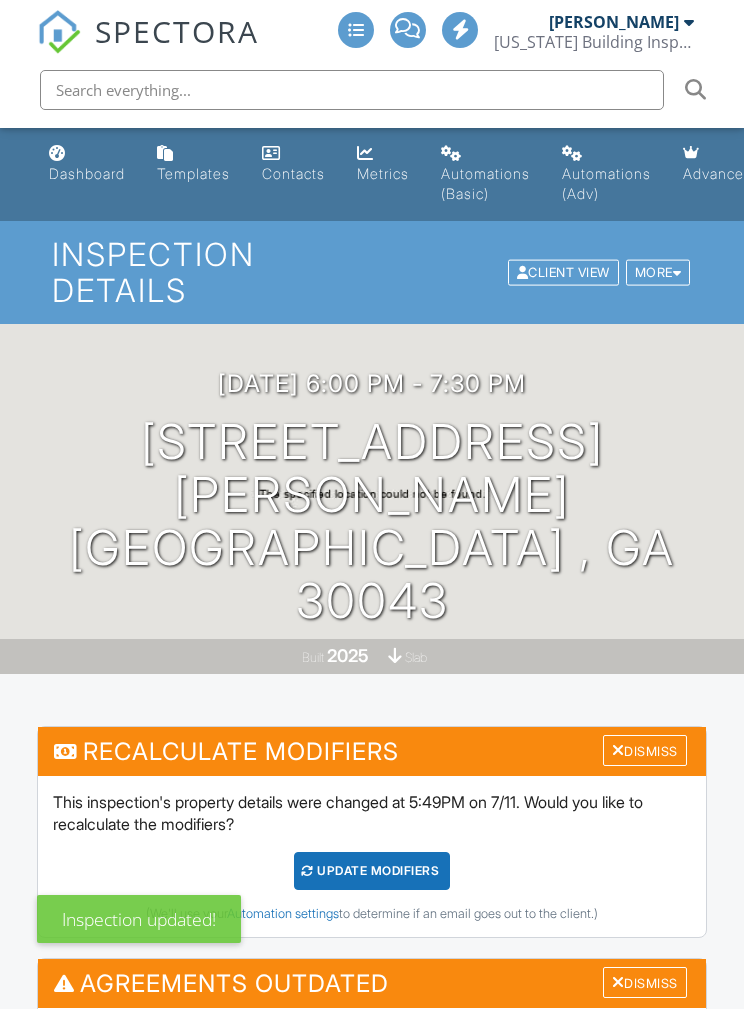 scroll, scrollTop: 0, scrollLeft: 0, axis: both 